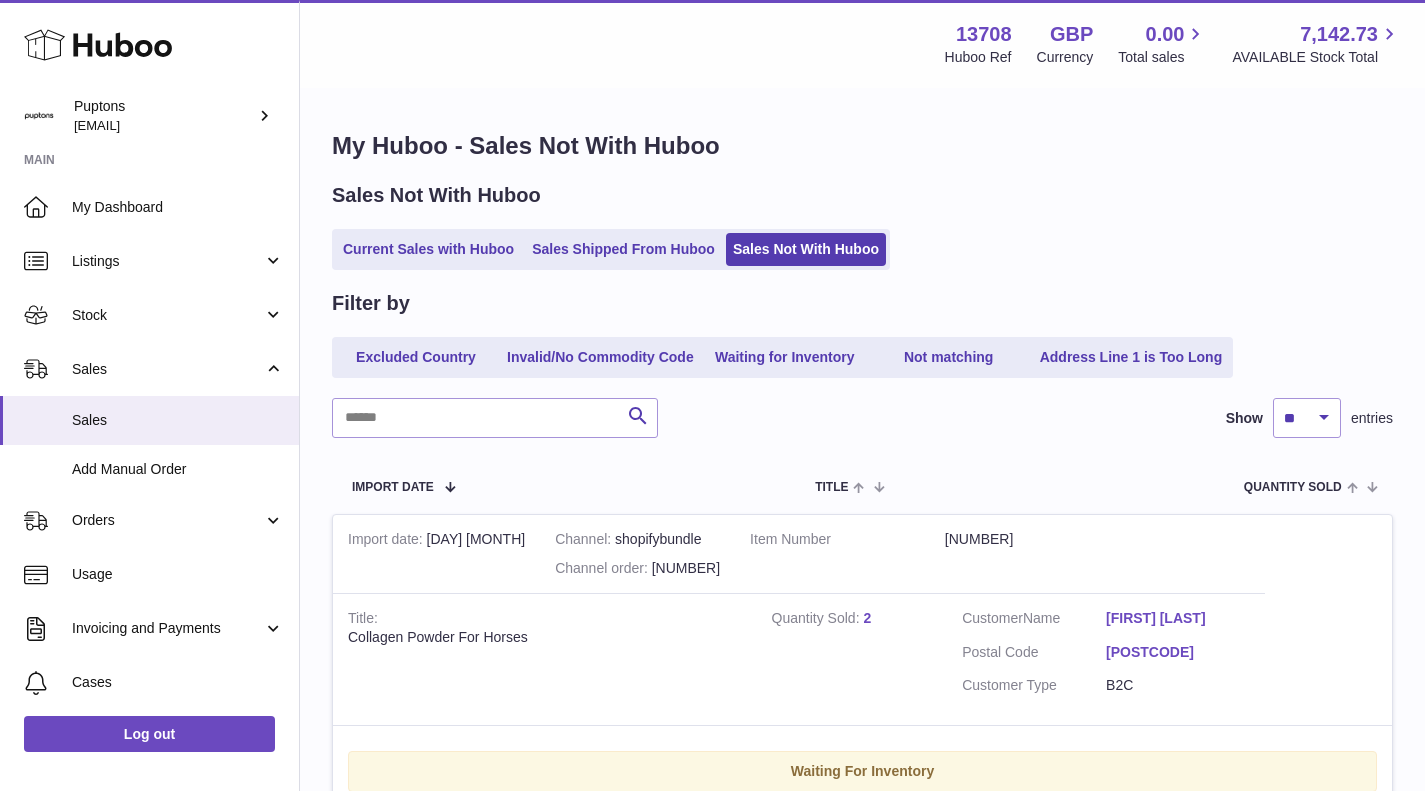 scroll, scrollTop: 0, scrollLeft: 0, axis: both 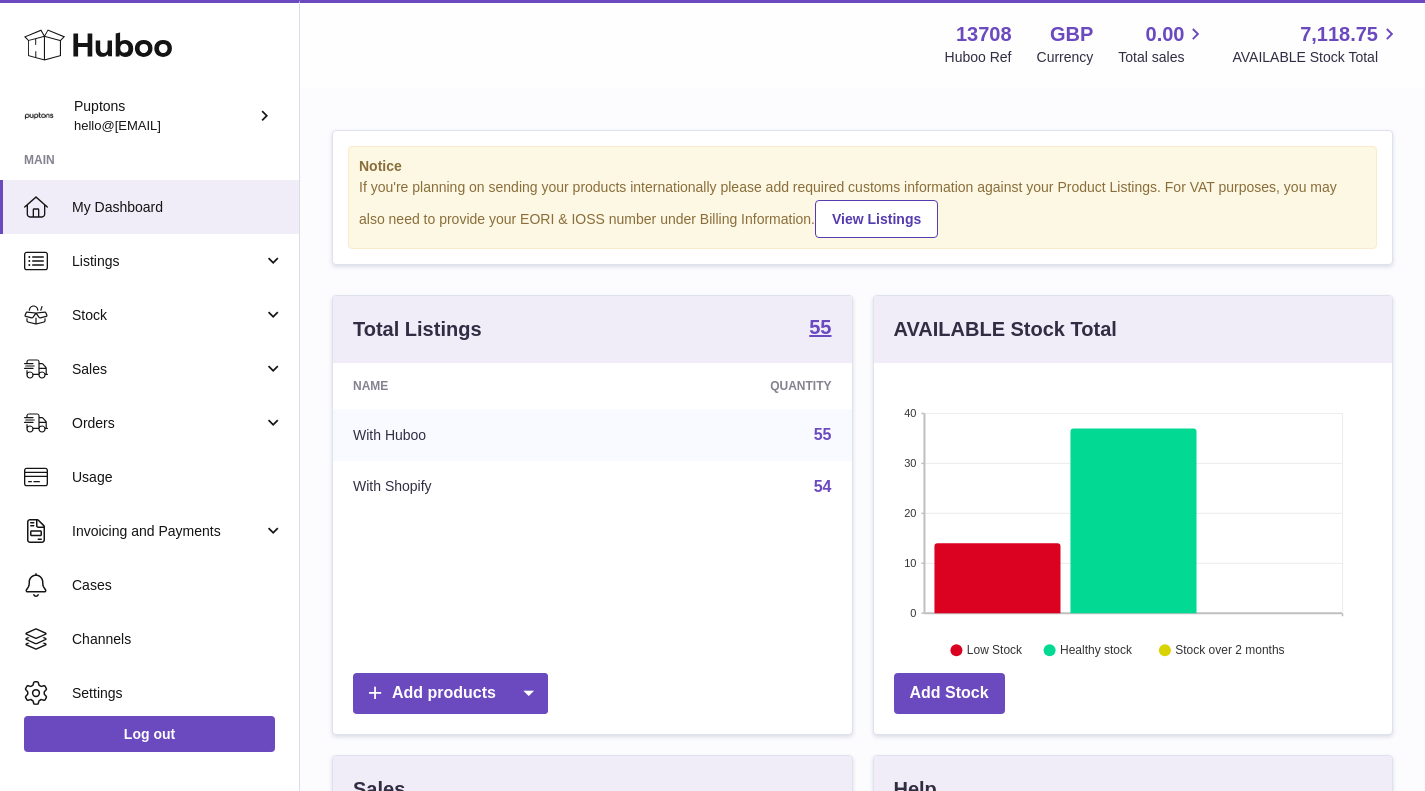 click on "Sales" at bounding box center (167, 369) 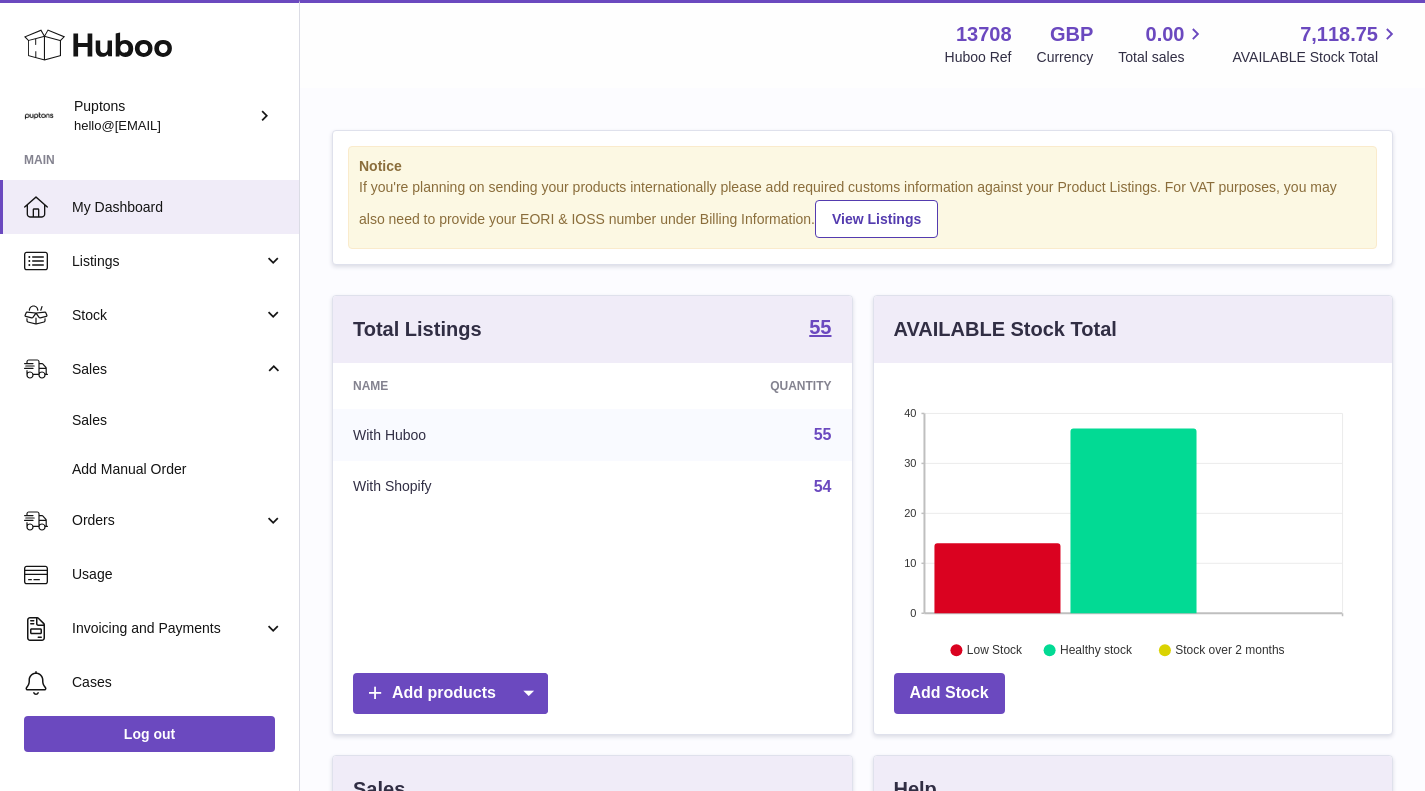 click on "Sales" at bounding box center [178, 420] 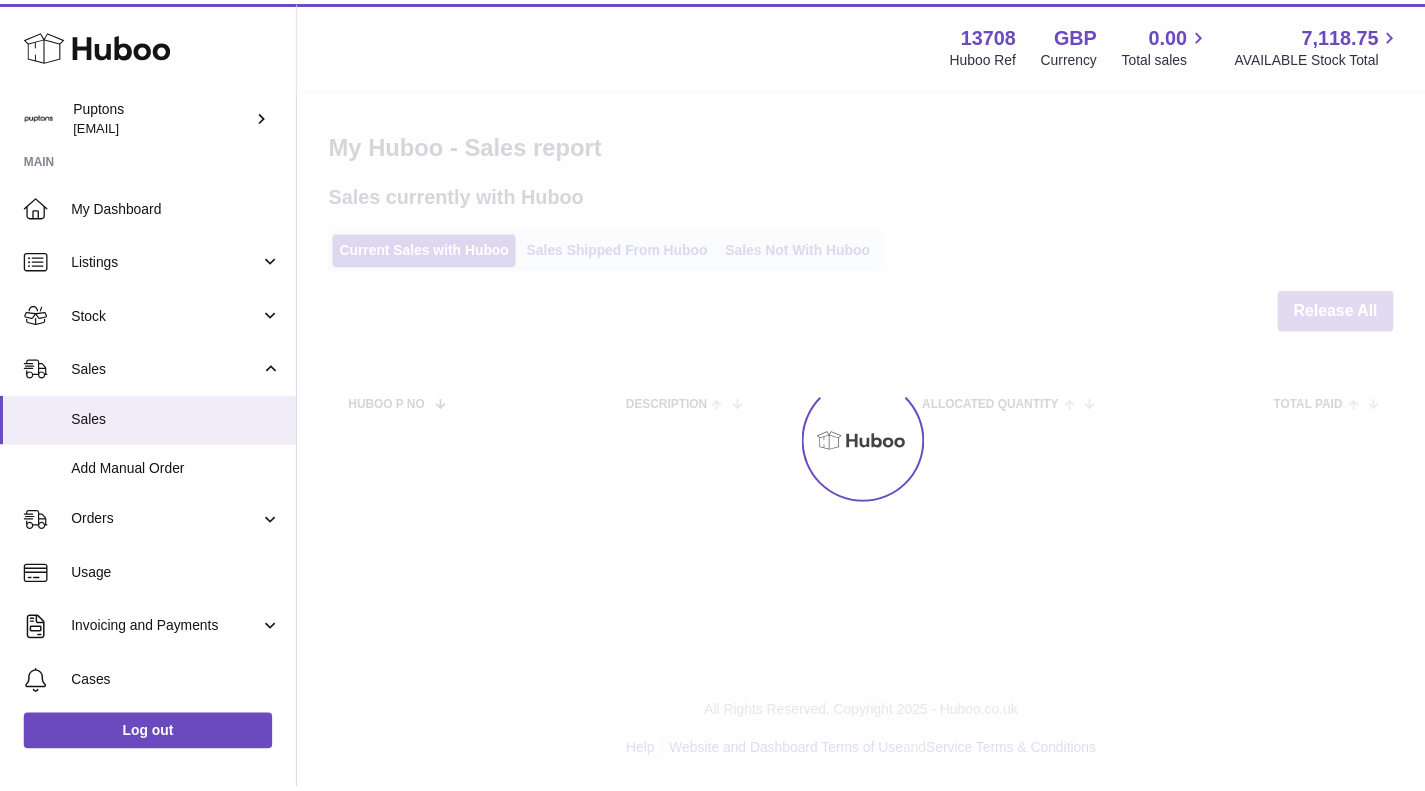 scroll, scrollTop: 0, scrollLeft: 0, axis: both 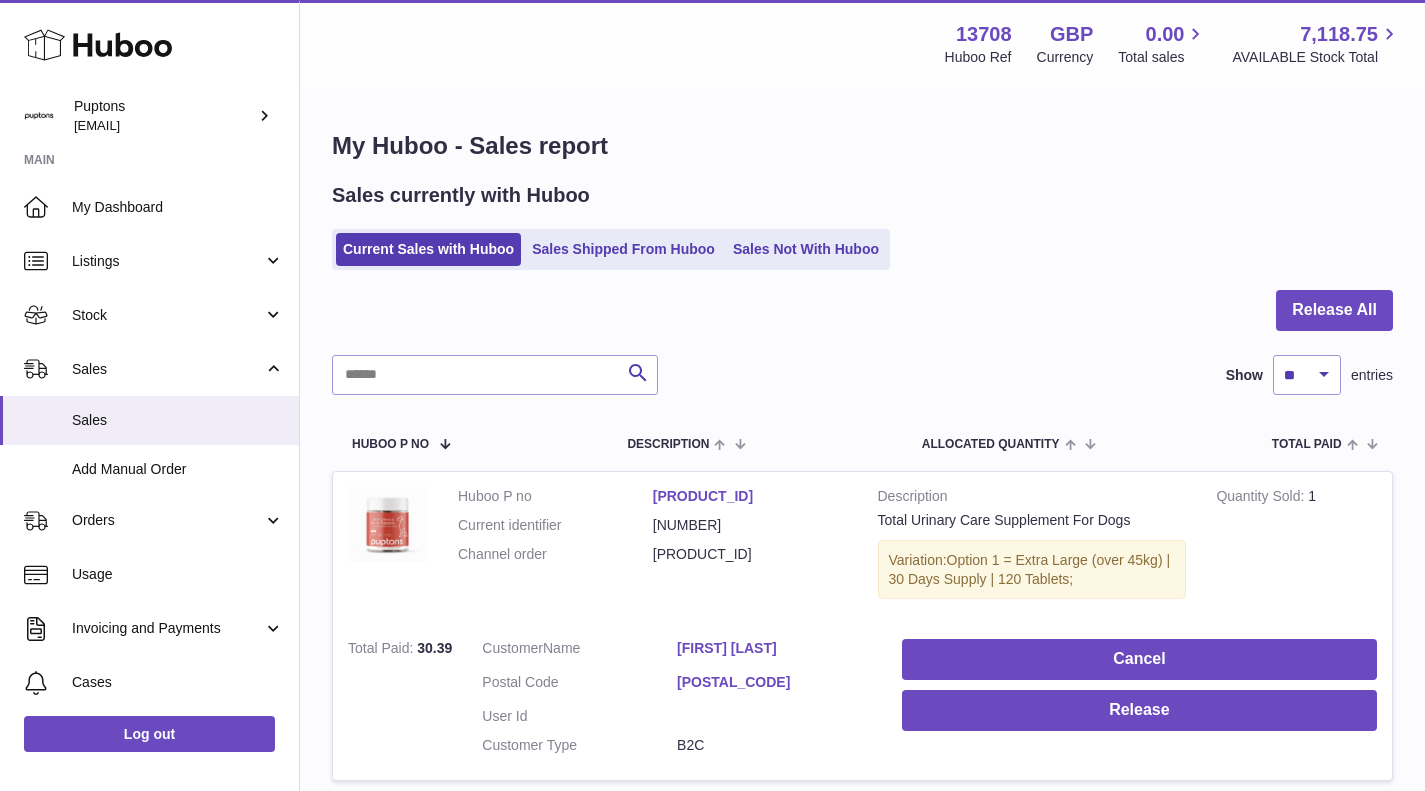 click on "Sales Not With Huboo" at bounding box center (806, 249) 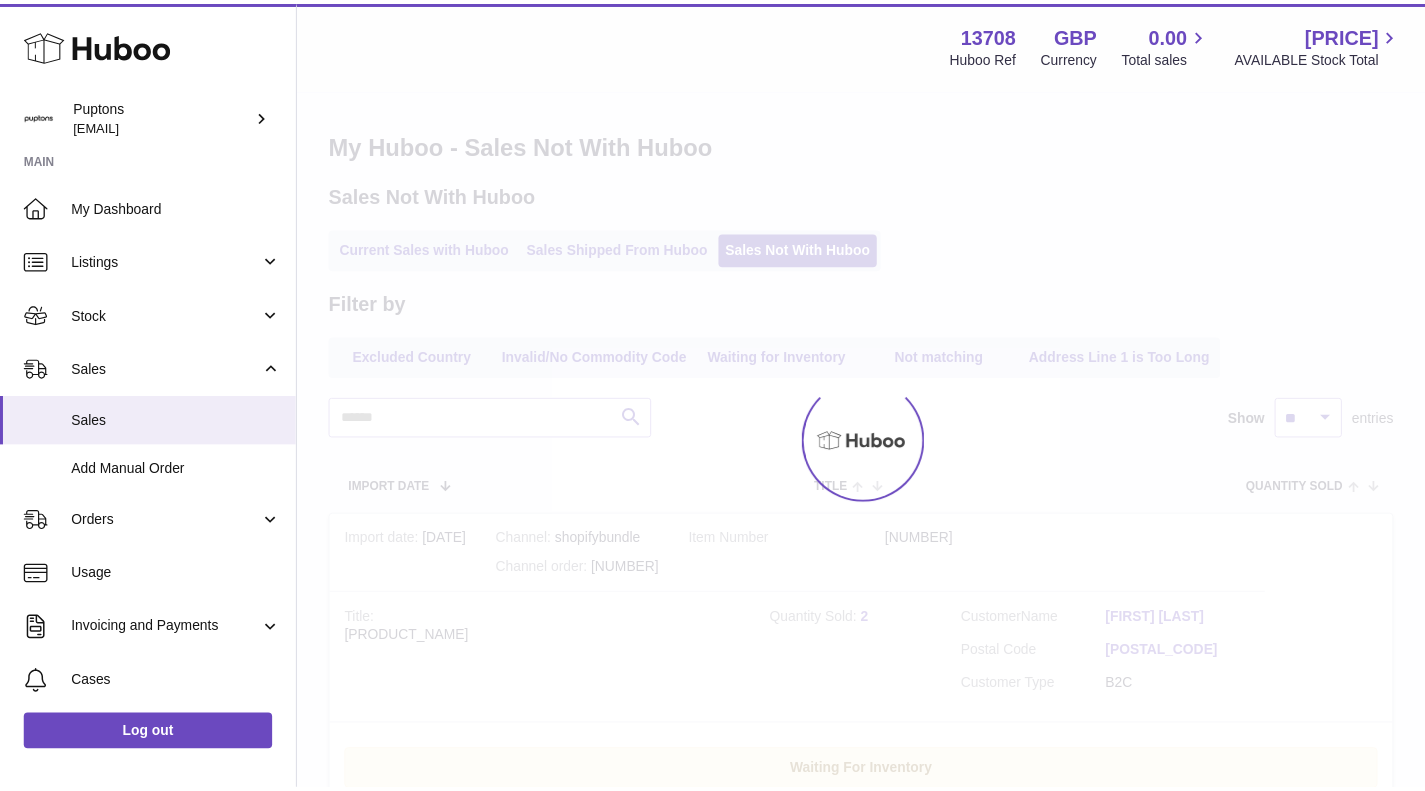 scroll, scrollTop: 0, scrollLeft: 0, axis: both 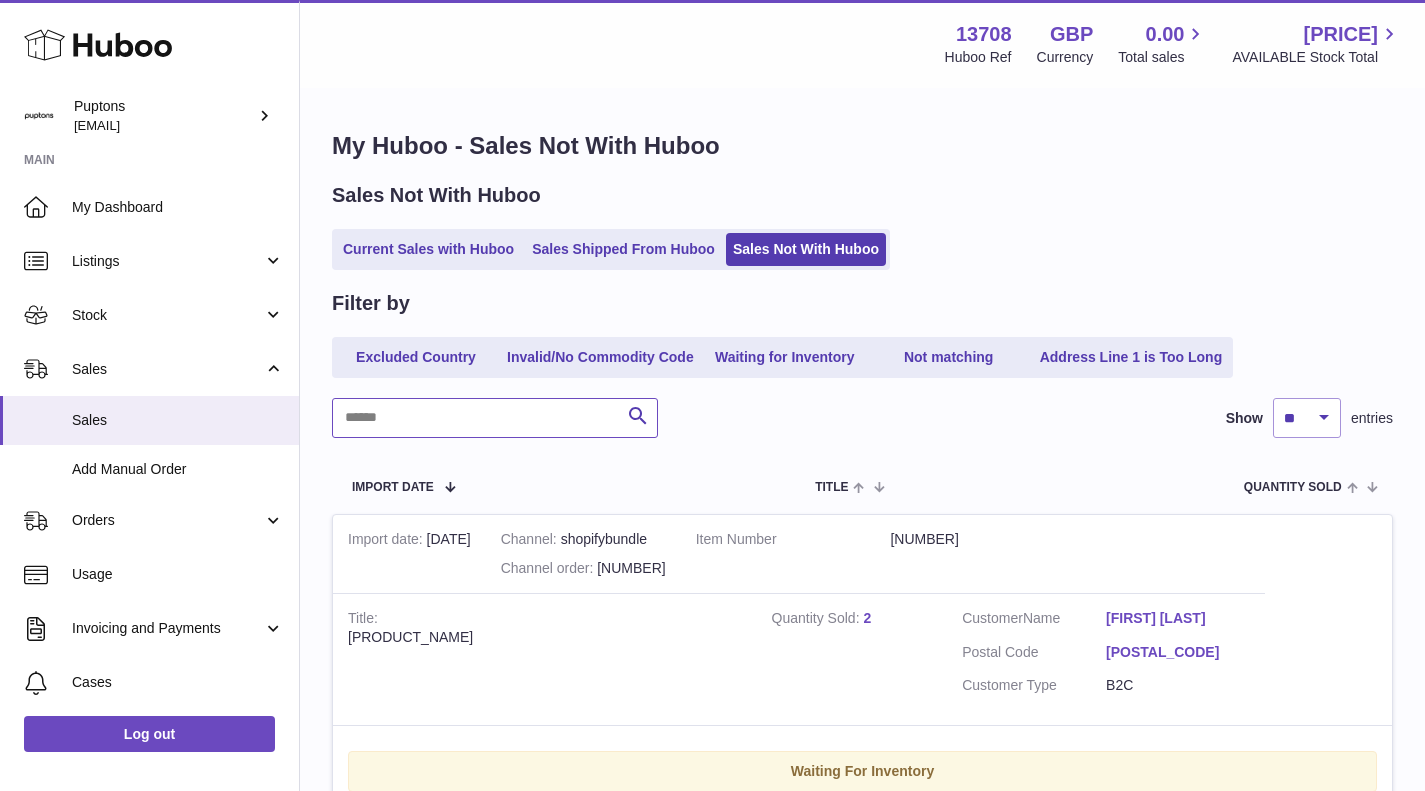 click at bounding box center [495, 418] 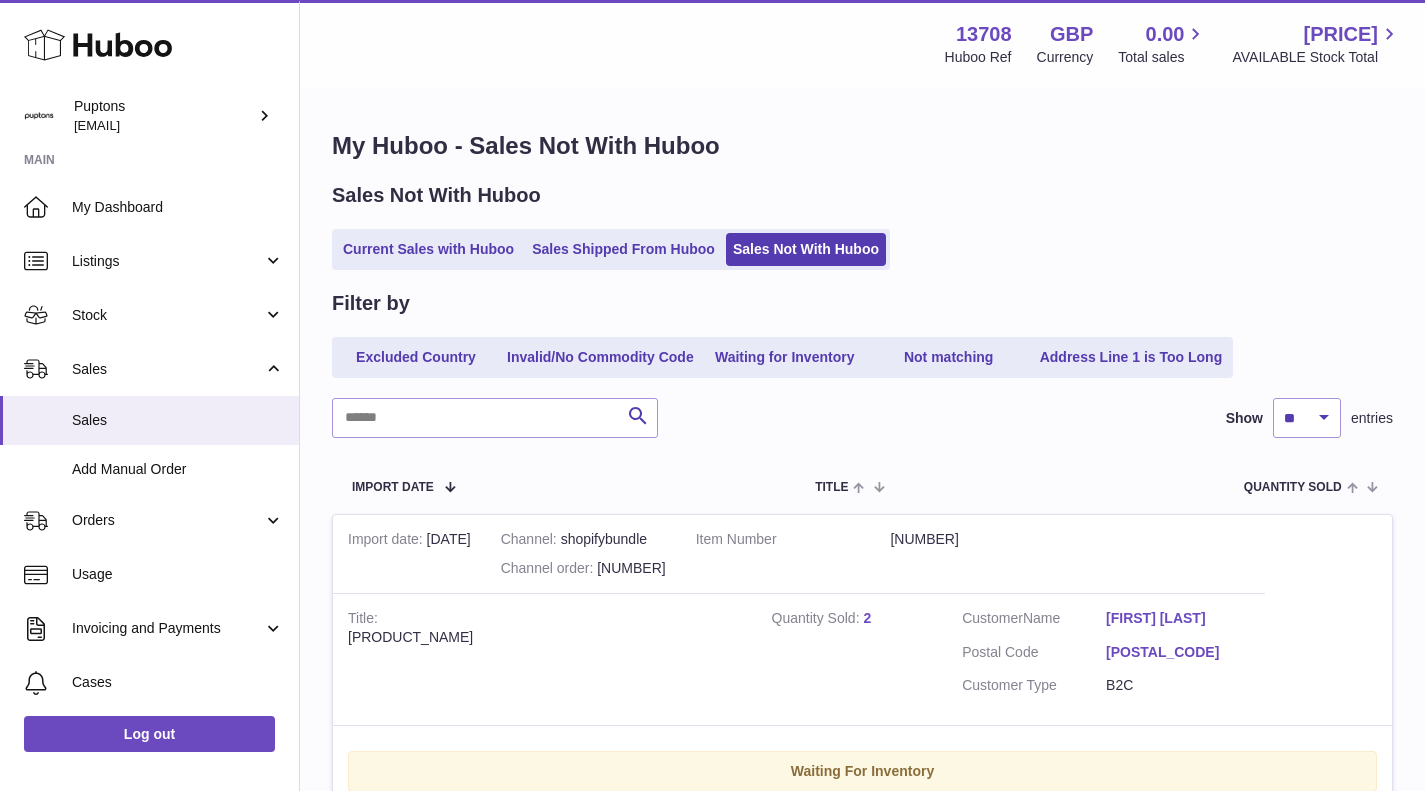 click on "Current Sales with Huboo" at bounding box center (428, 249) 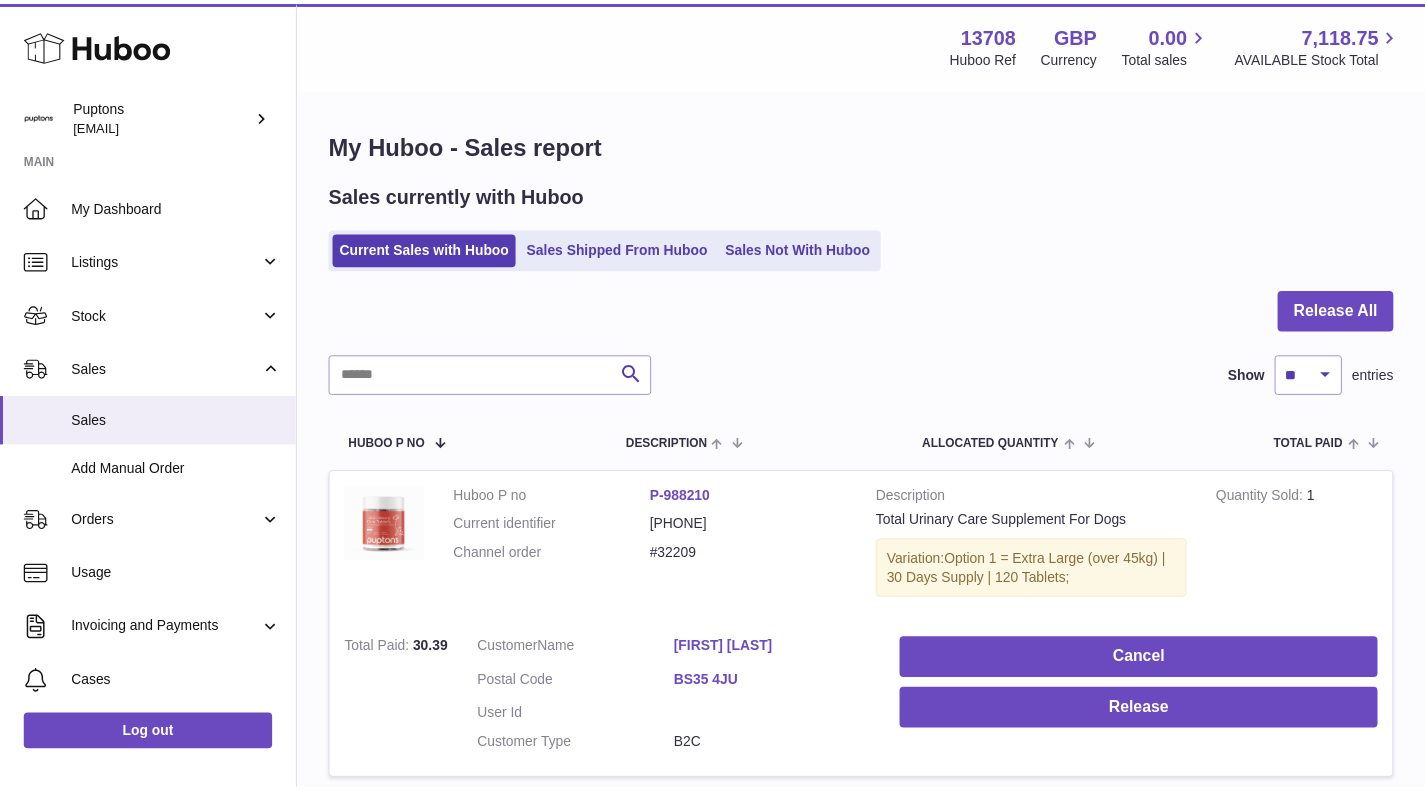 scroll, scrollTop: 0, scrollLeft: 0, axis: both 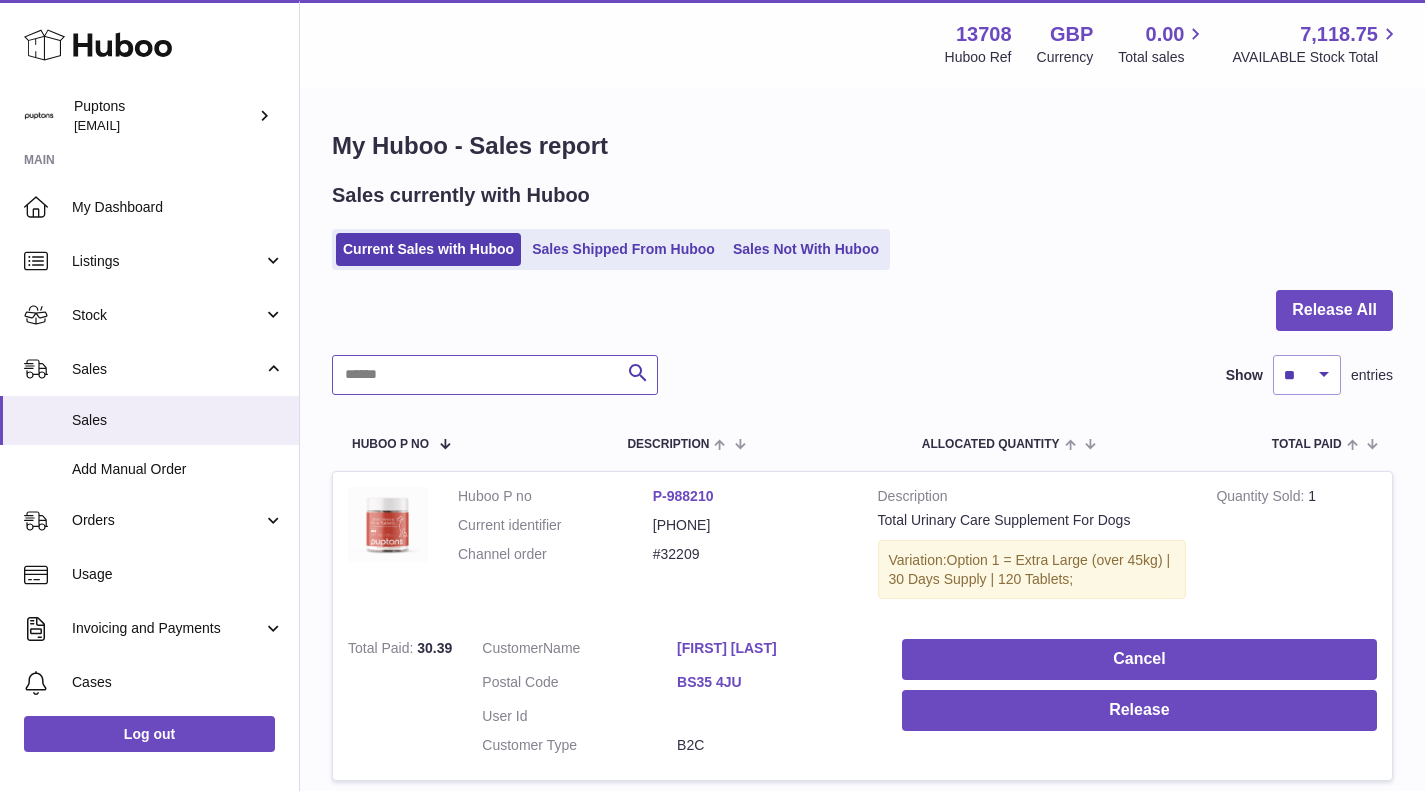 click at bounding box center (495, 375) 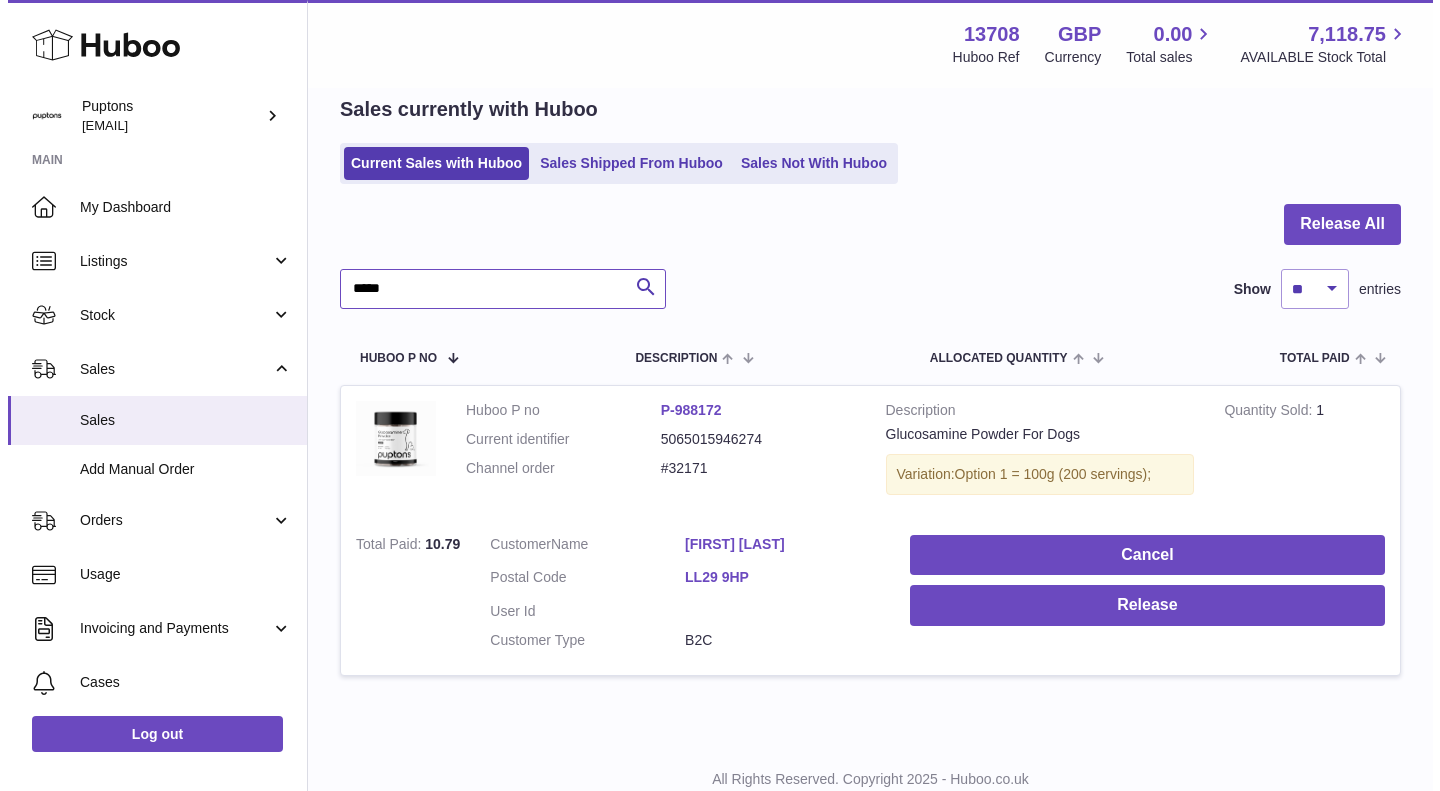 scroll, scrollTop: 153, scrollLeft: 0, axis: vertical 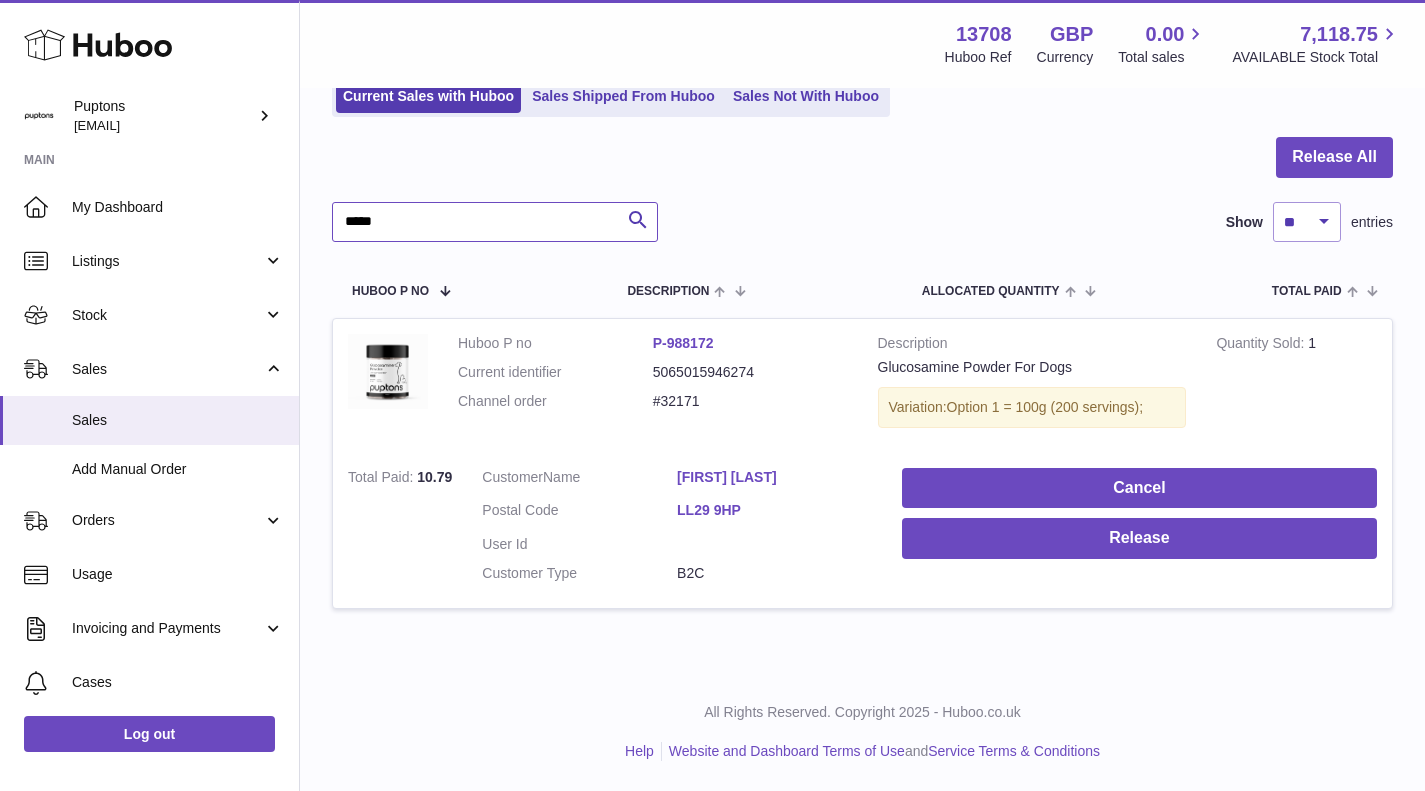 type on "*****" 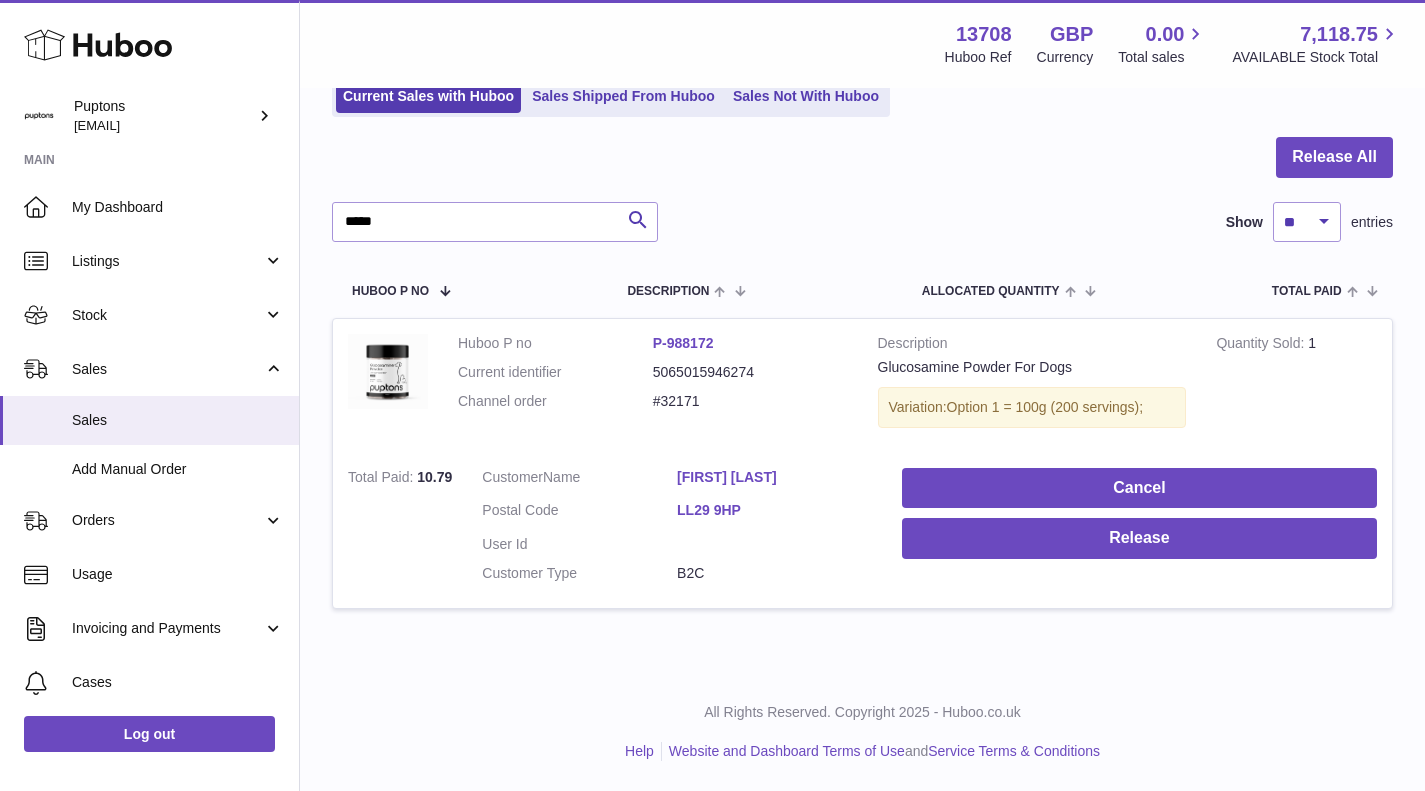 click on "LL29 9HP" at bounding box center (774, 510) 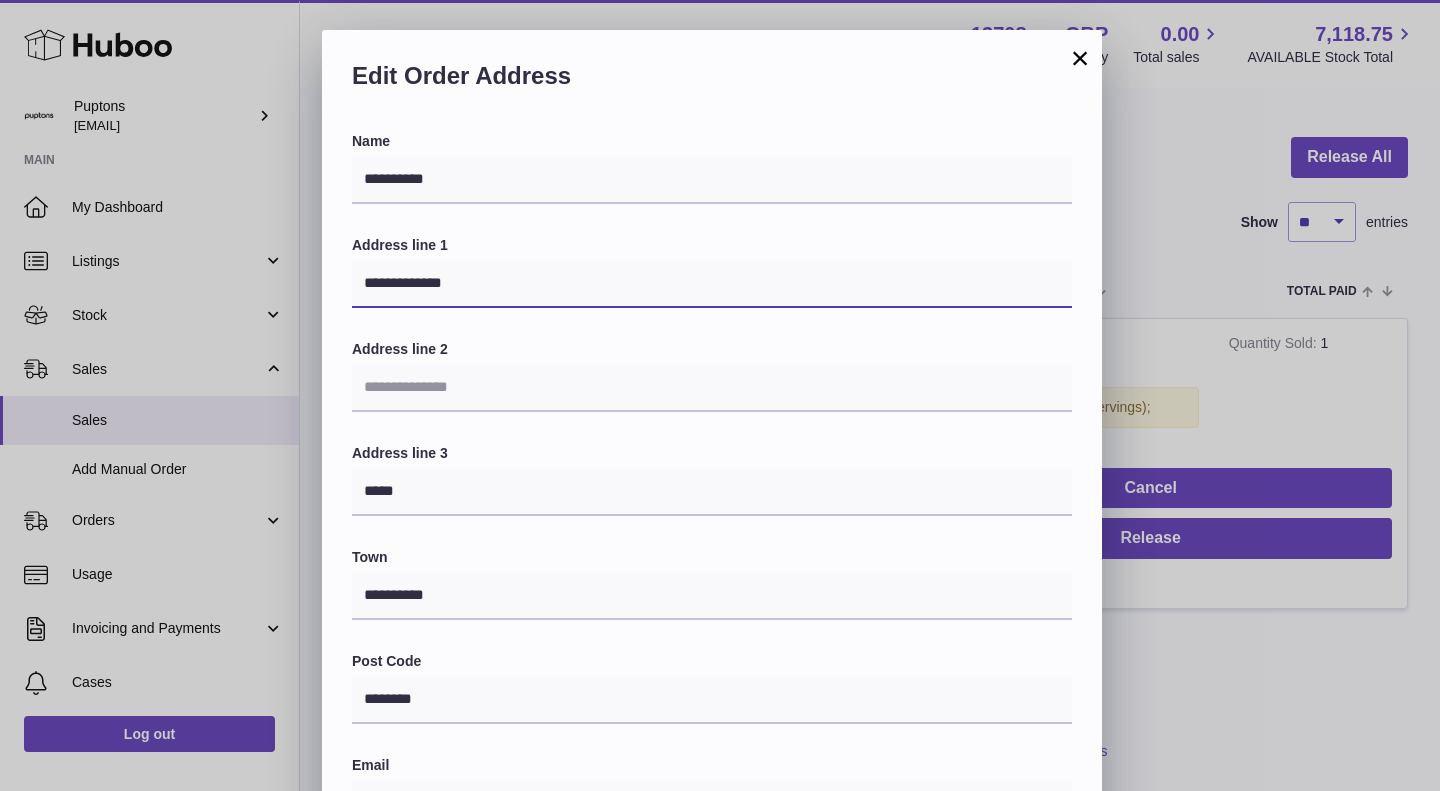 drag, startPoint x: 553, startPoint y: 290, endPoint x: 201, endPoint y: 288, distance: 352.00568 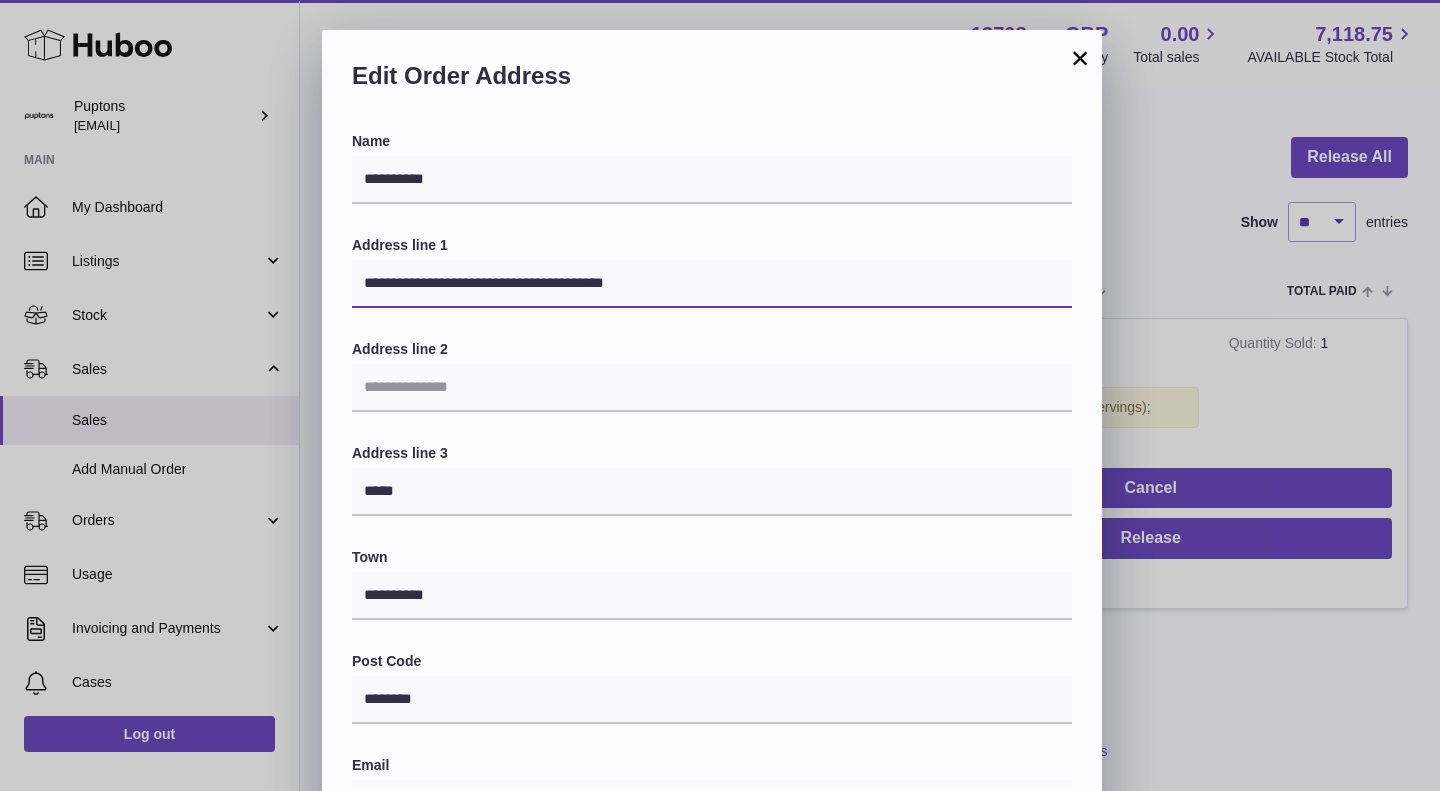 drag, startPoint x: 485, startPoint y: 284, endPoint x: 557, endPoint y: 290, distance: 72.249565 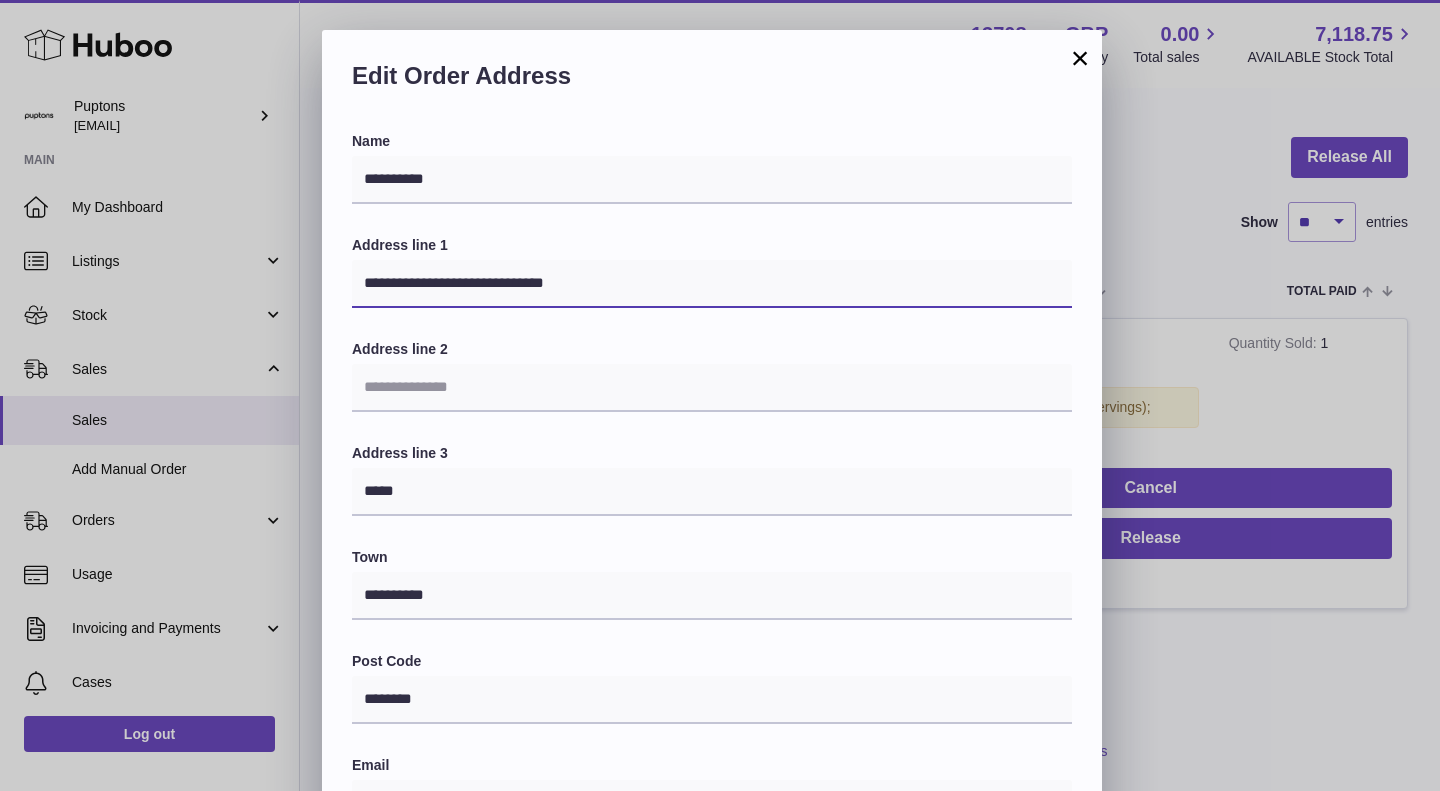 type on "**********" 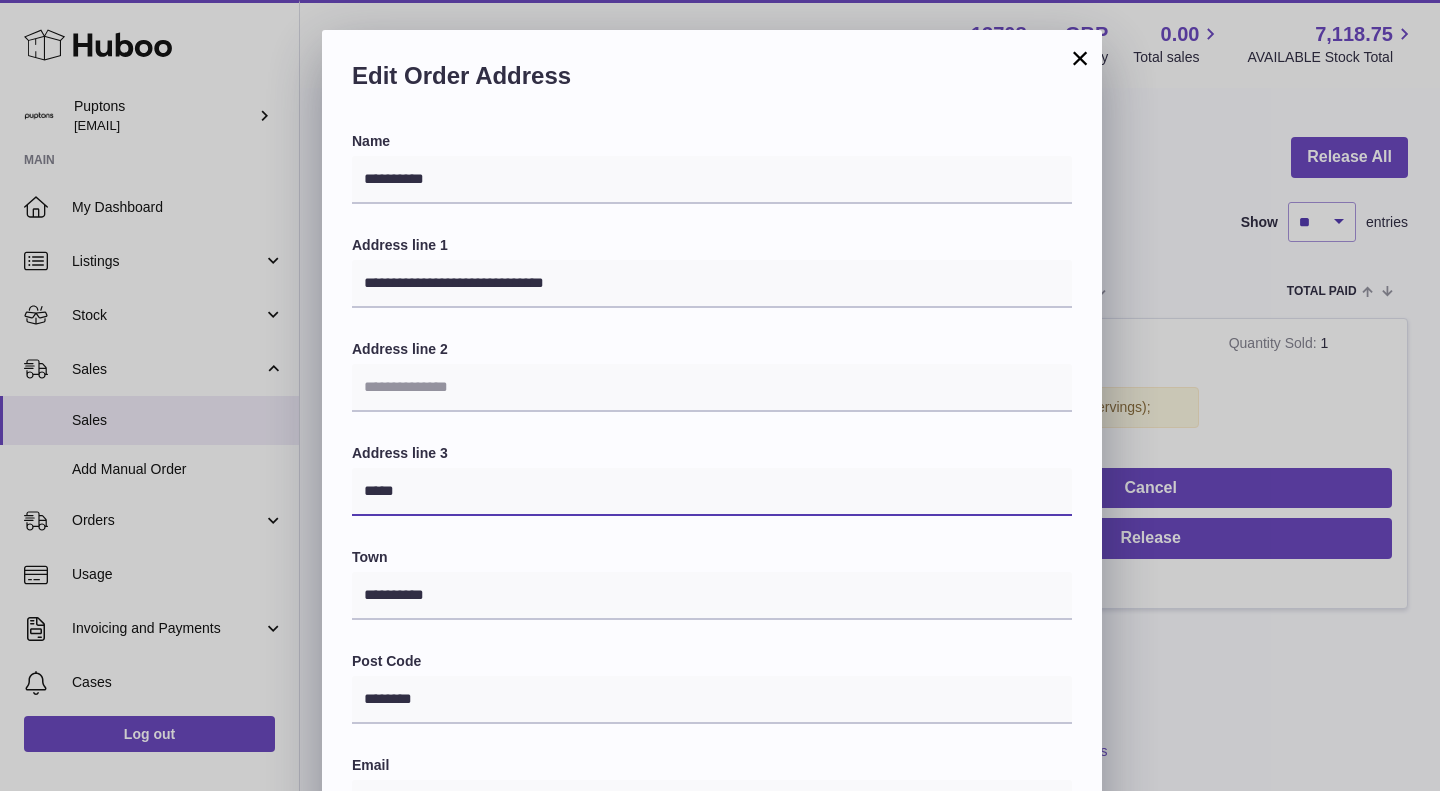 drag, startPoint x: 326, startPoint y: 508, endPoint x: 305, endPoint y: 508, distance: 21 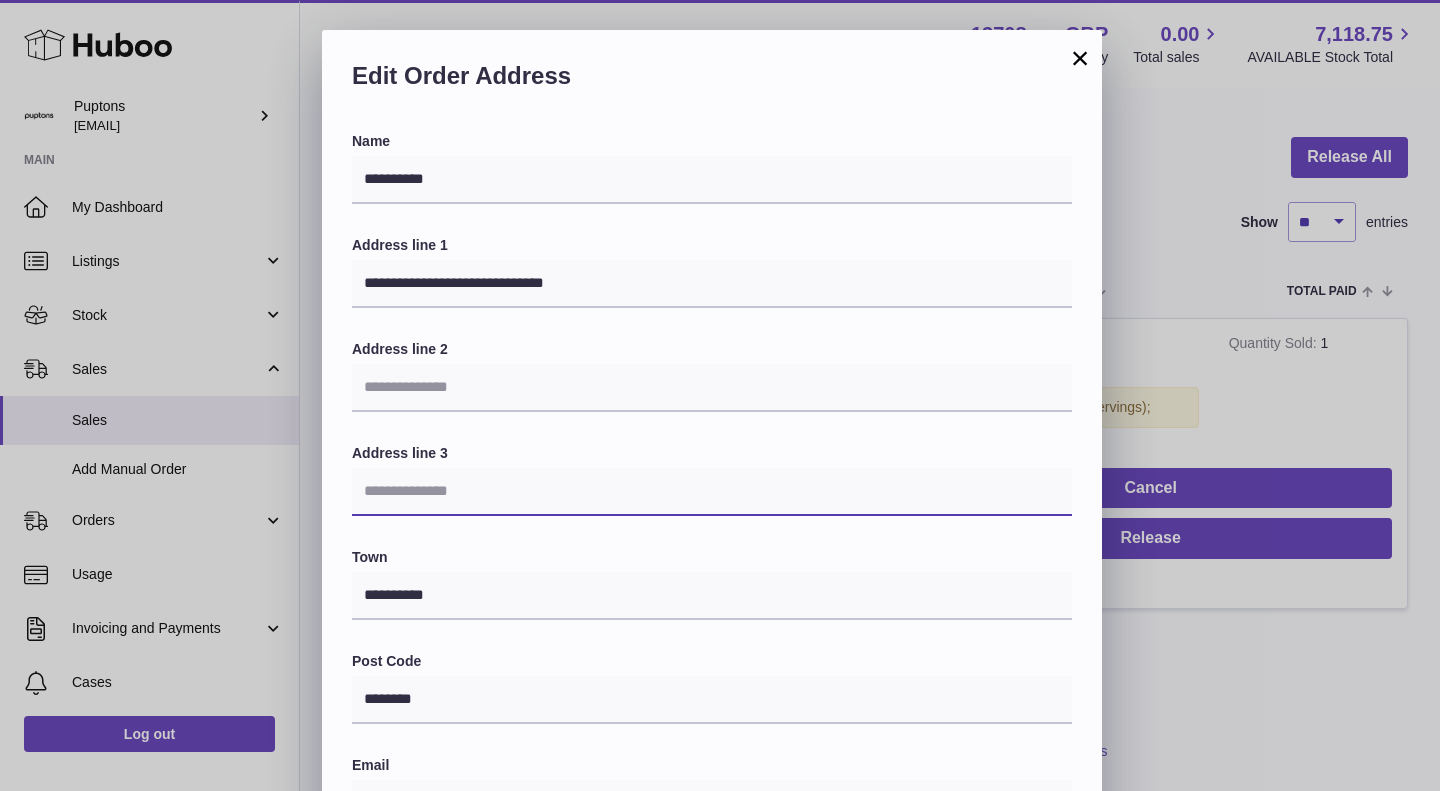type 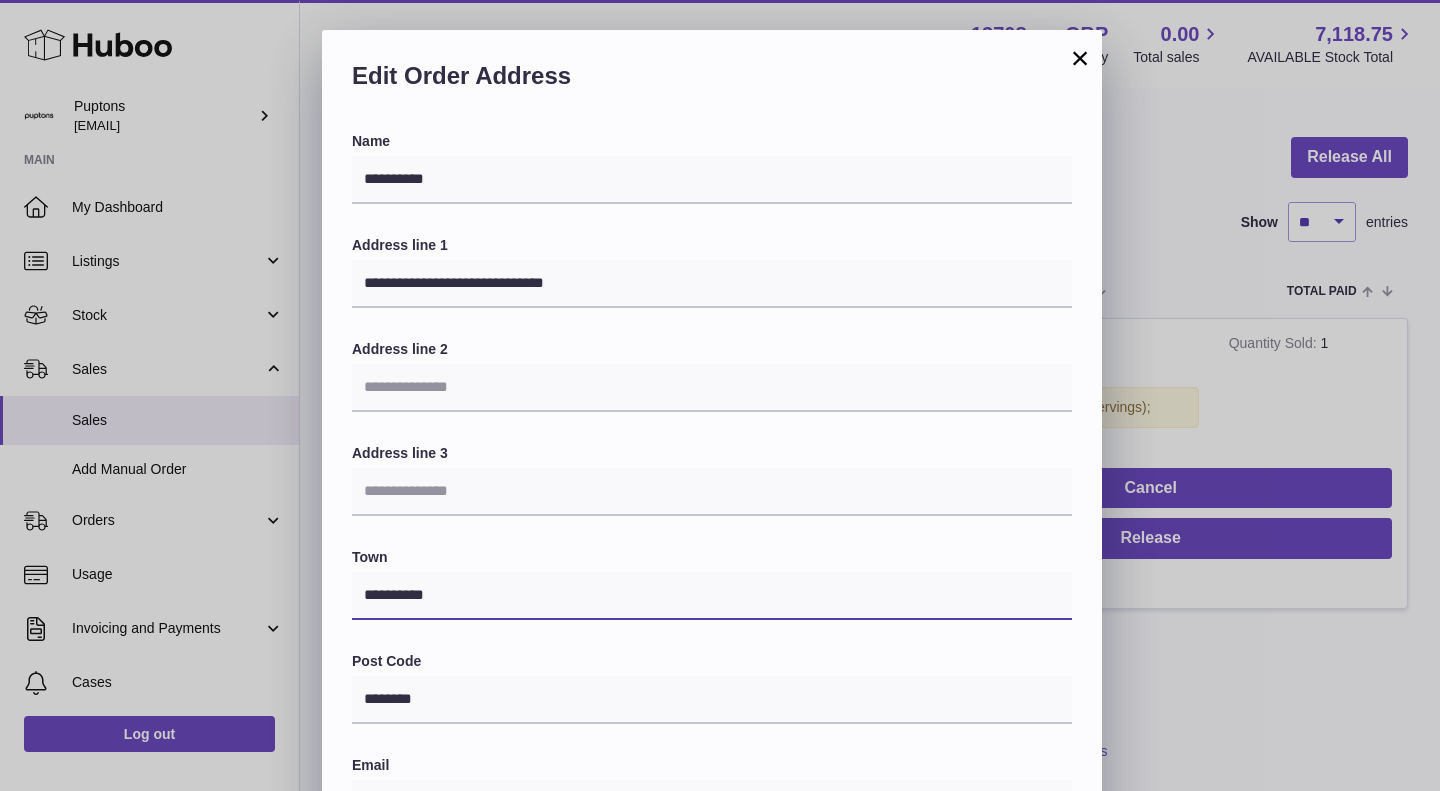 click on "**********" at bounding box center [712, 596] 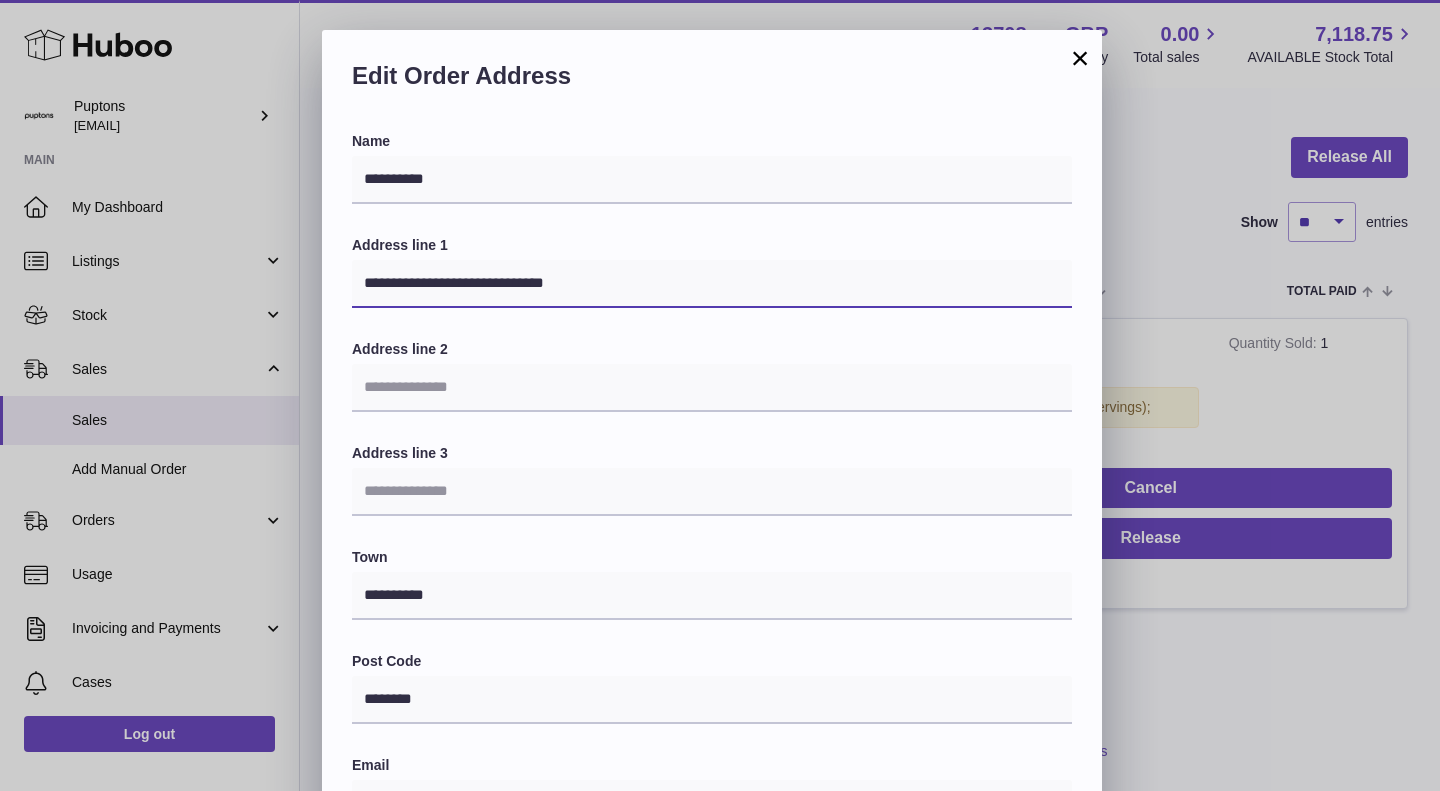 drag, startPoint x: 518, startPoint y: 283, endPoint x: 488, endPoint y: 286, distance: 30.149628 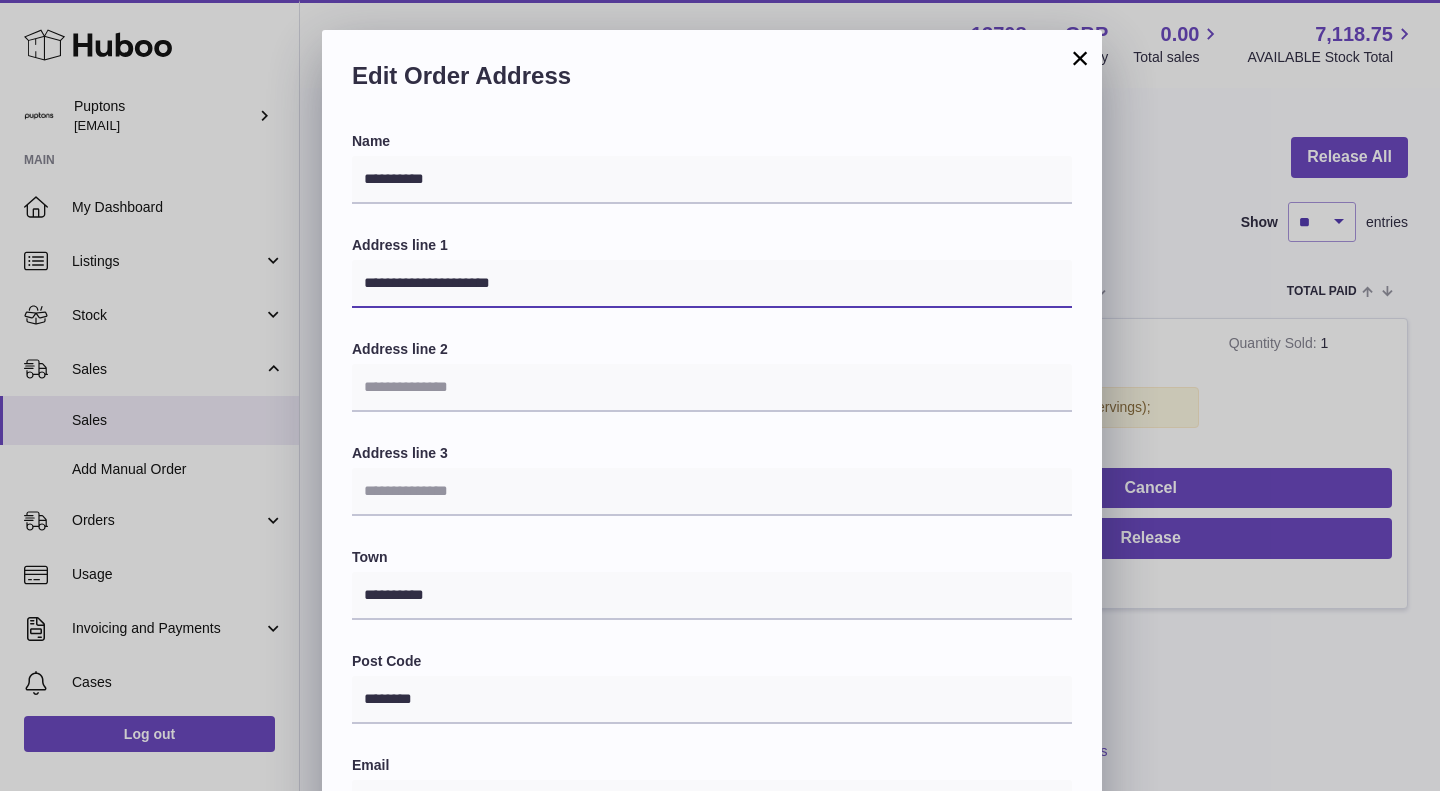 type on "**********" 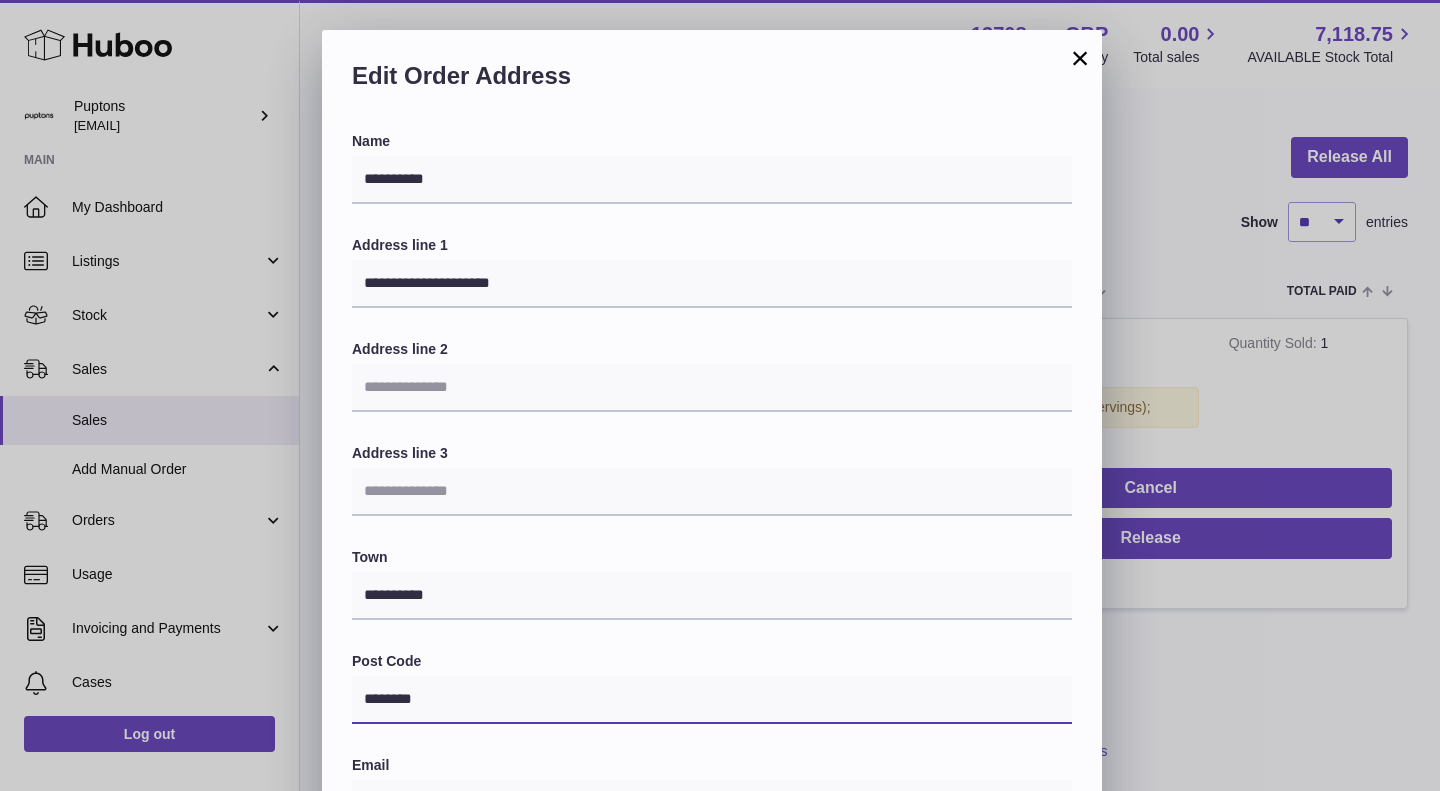 drag, startPoint x: 438, startPoint y: 705, endPoint x: 318, endPoint y: 705, distance: 120 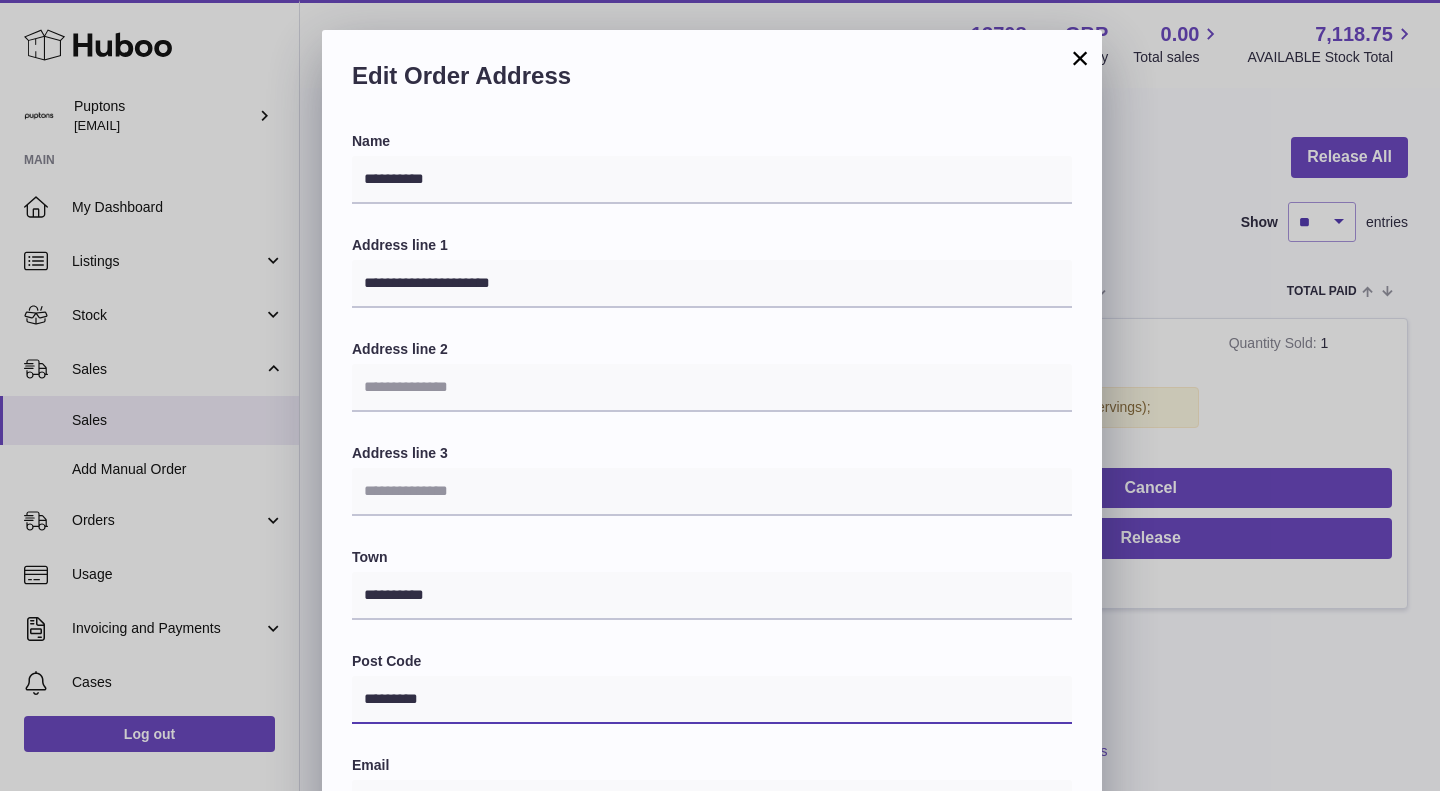 type on "********" 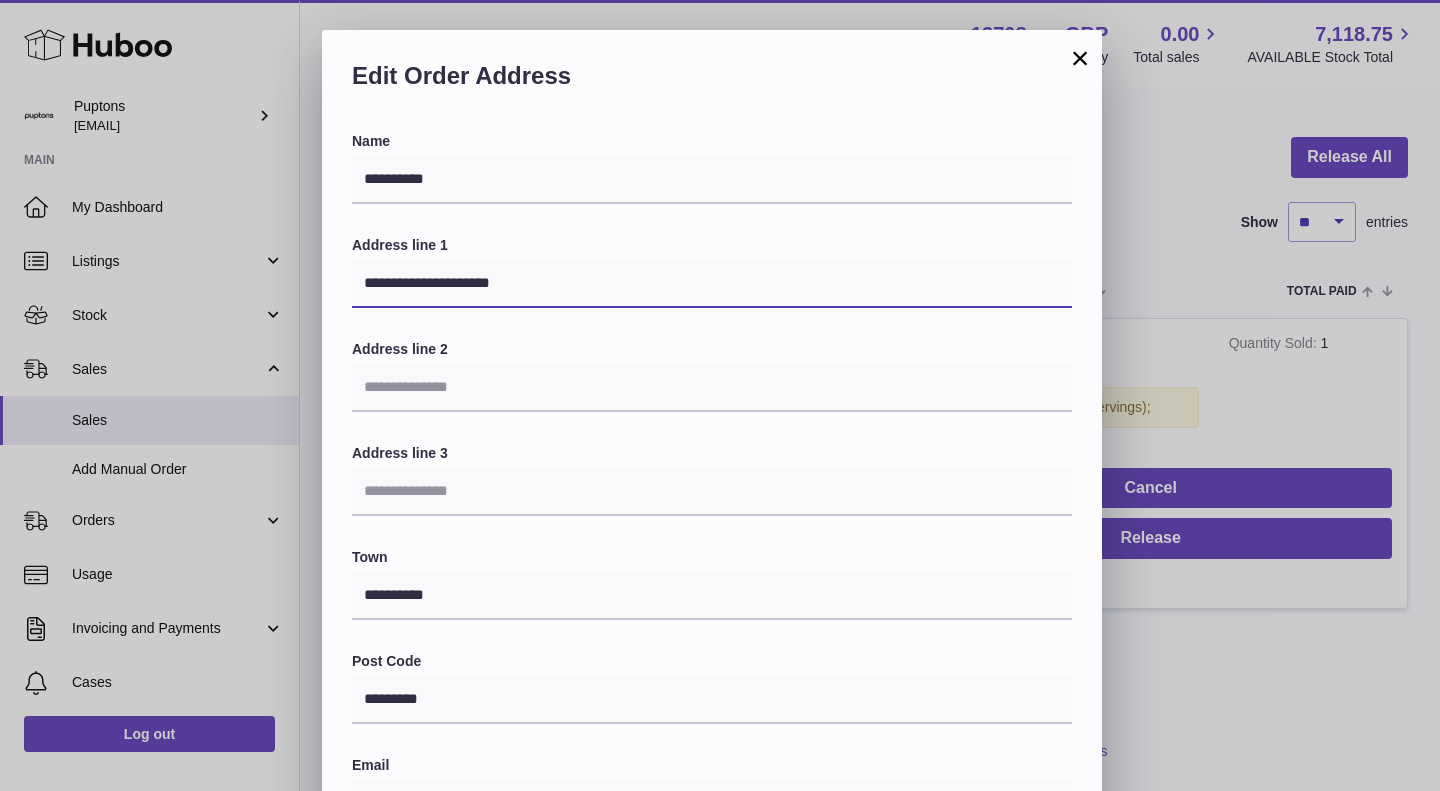 click on "**********" at bounding box center (712, 284) 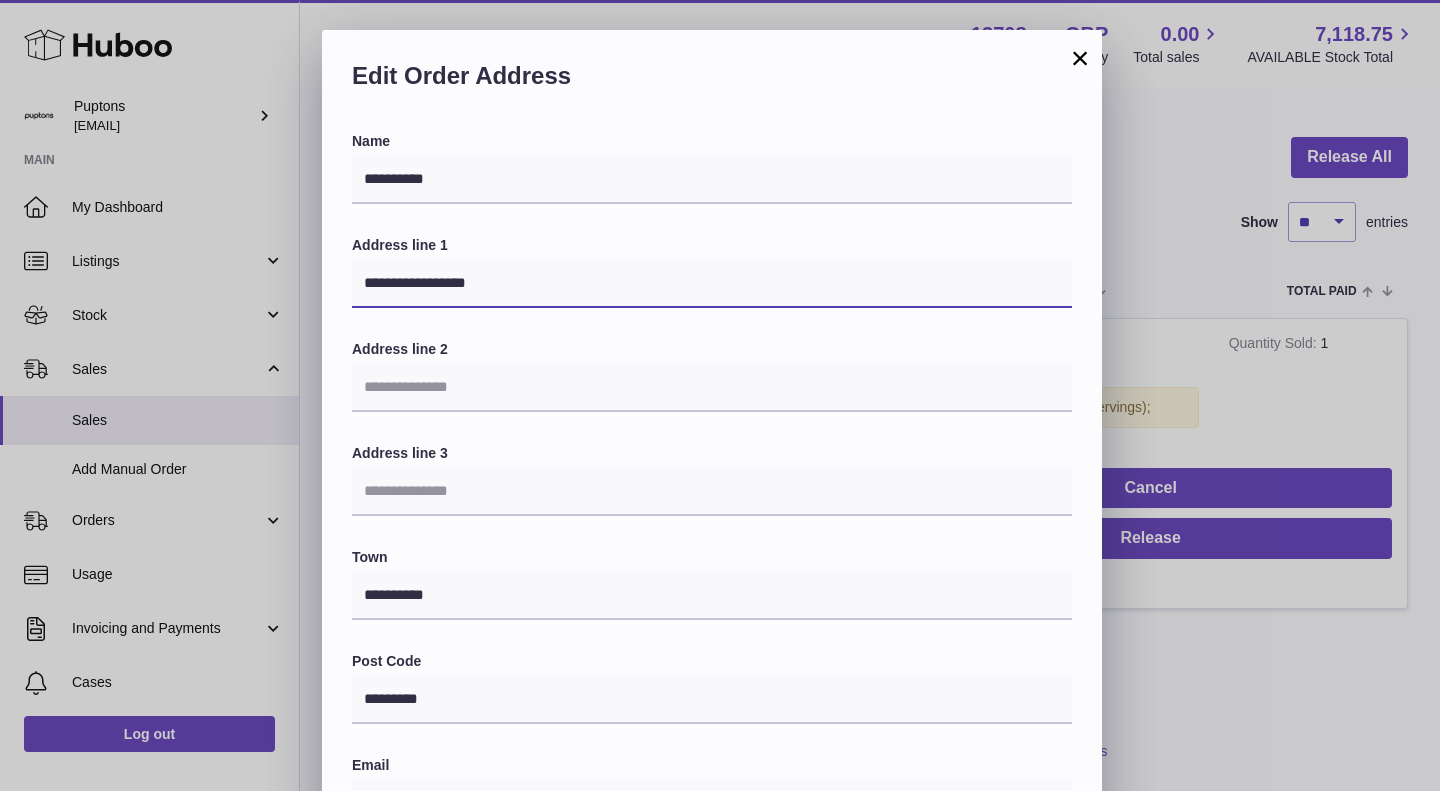 type on "**********" 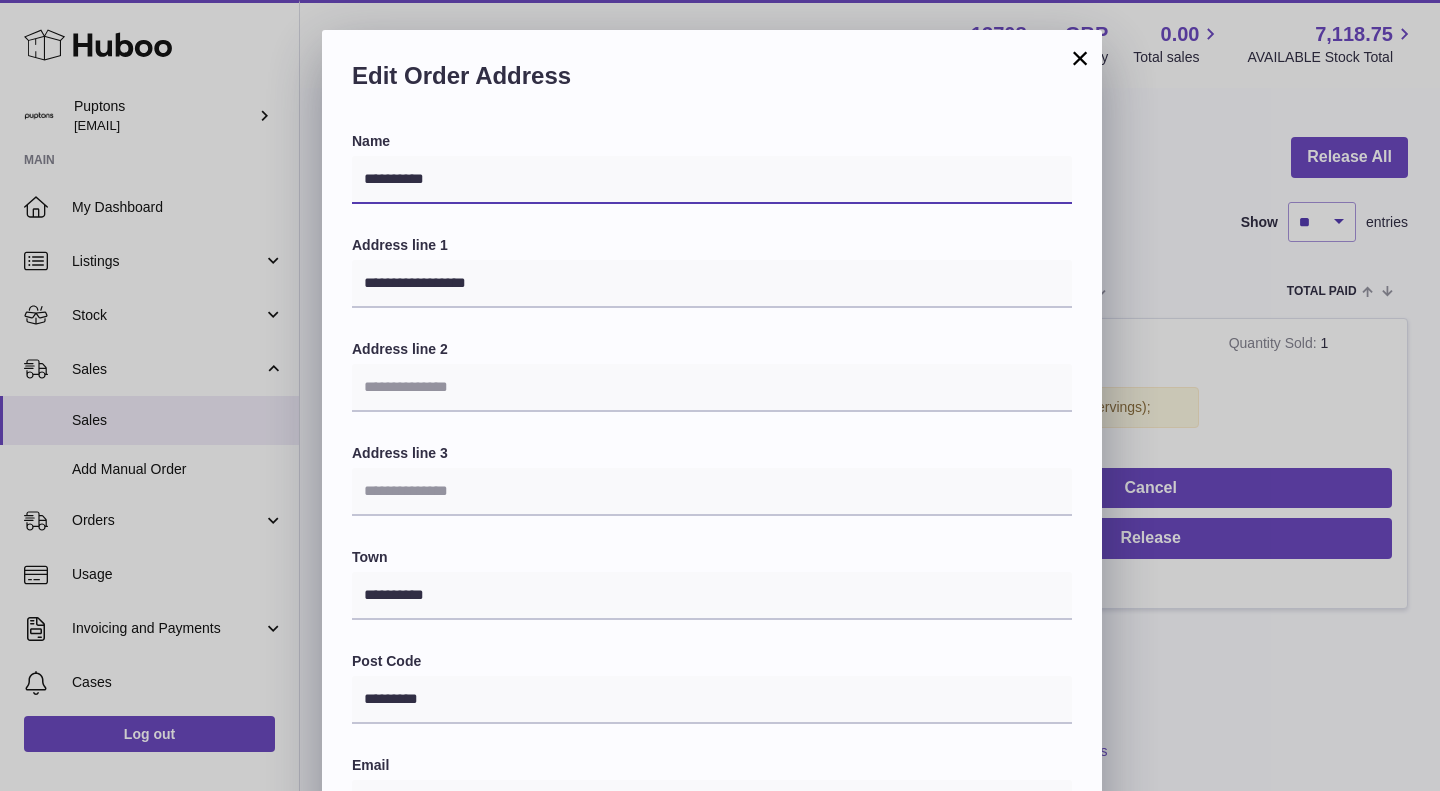 click on "**********" at bounding box center (712, 180) 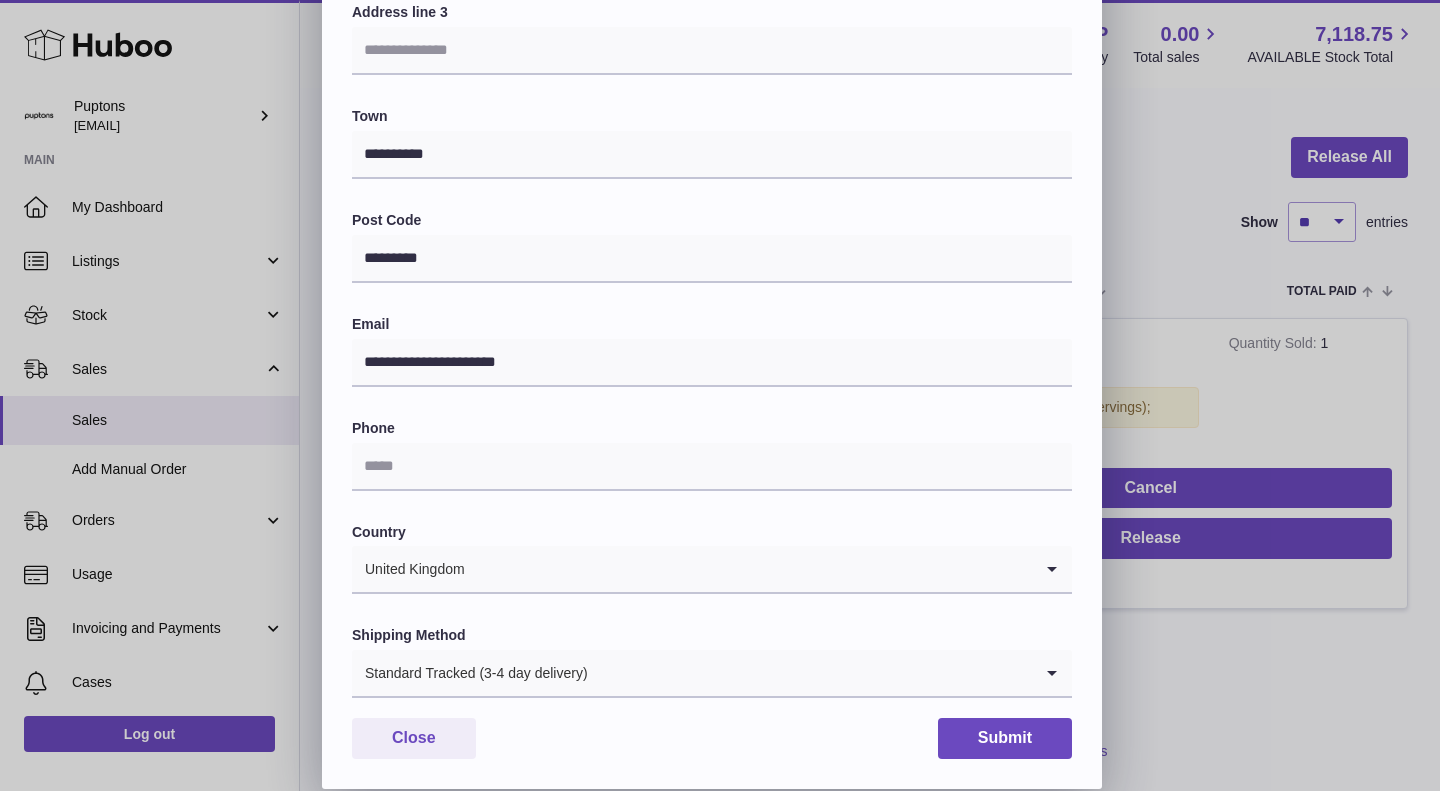 scroll, scrollTop: 469, scrollLeft: 0, axis: vertical 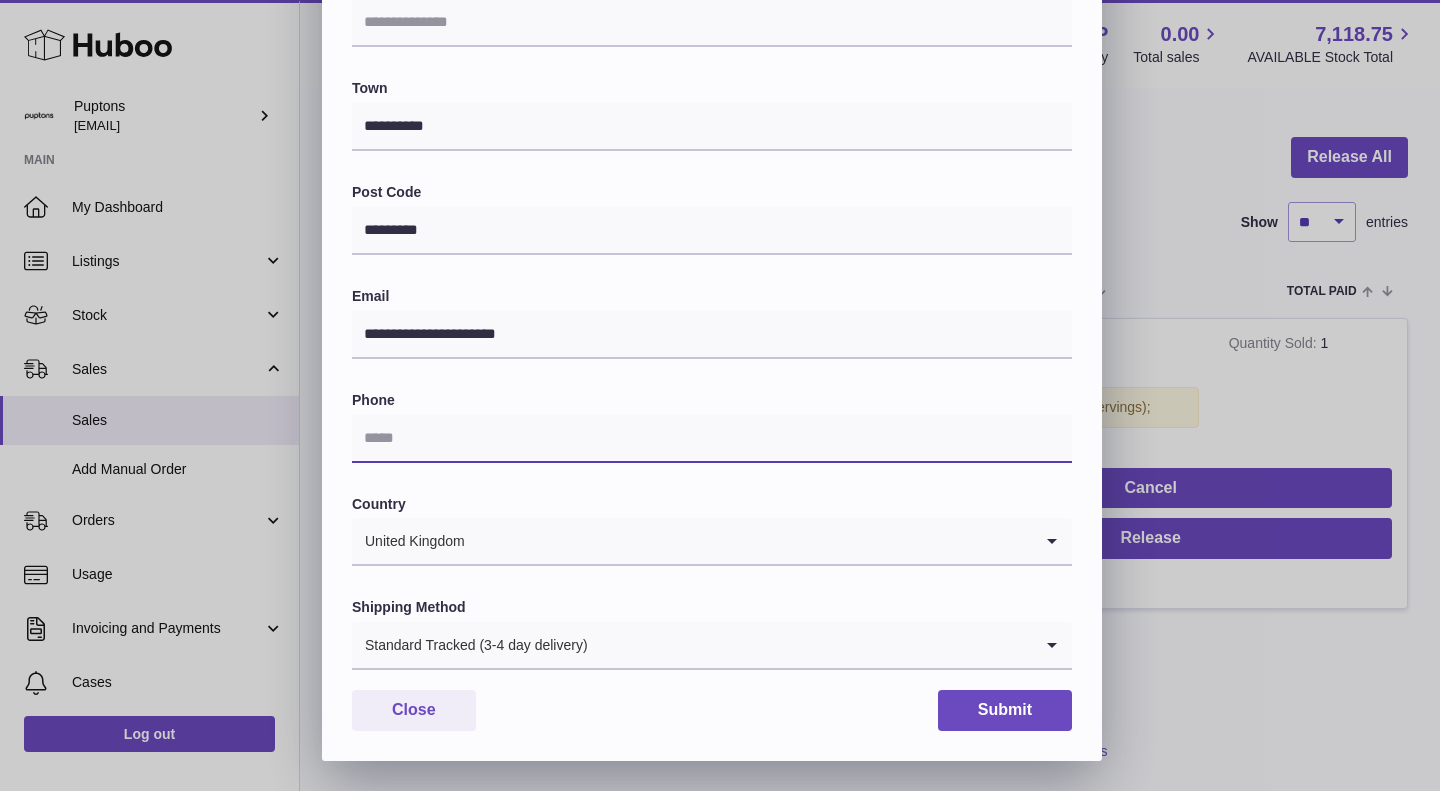 click at bounding box center [712, 439] 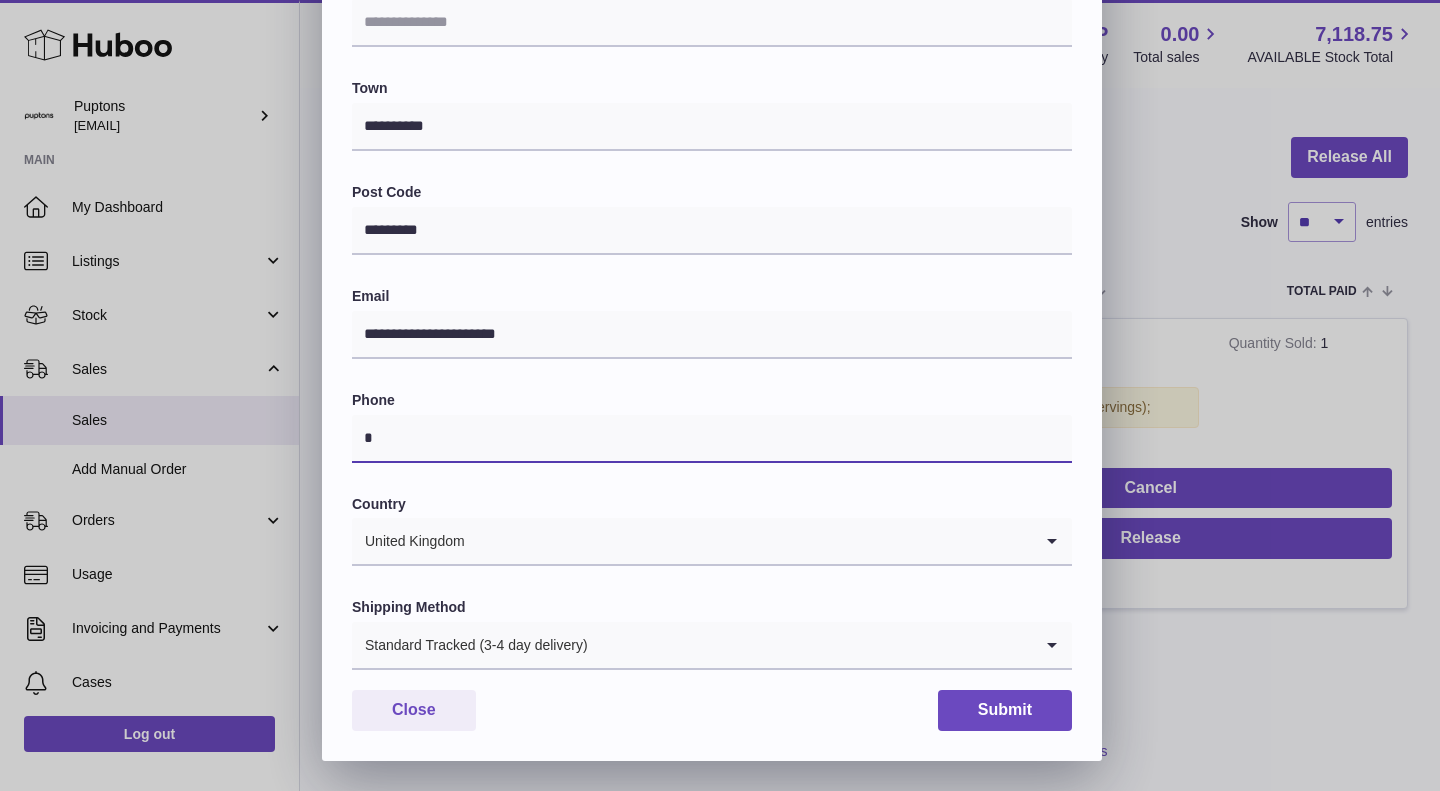 type on "*" 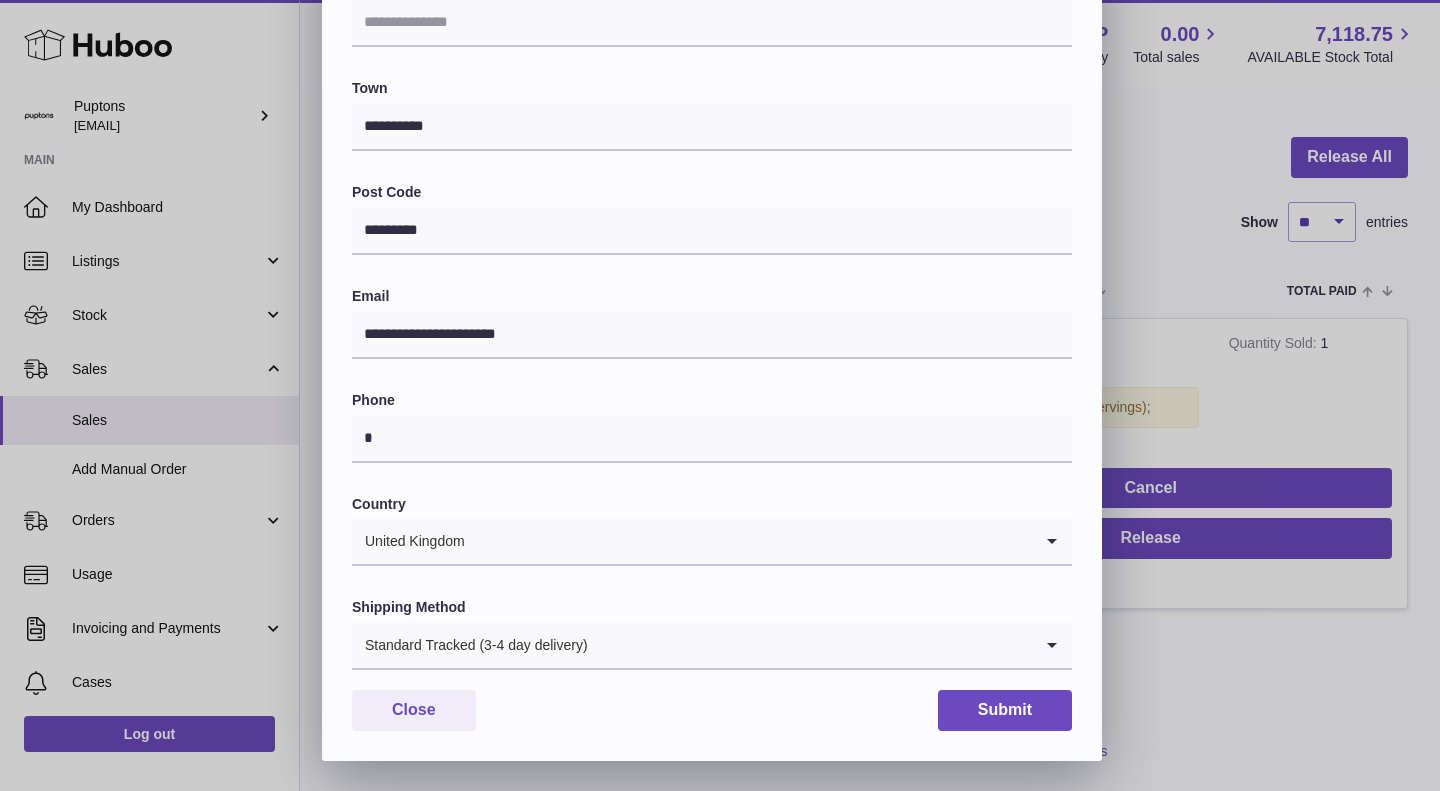 click on "Country" at bounding box center [712, 504] 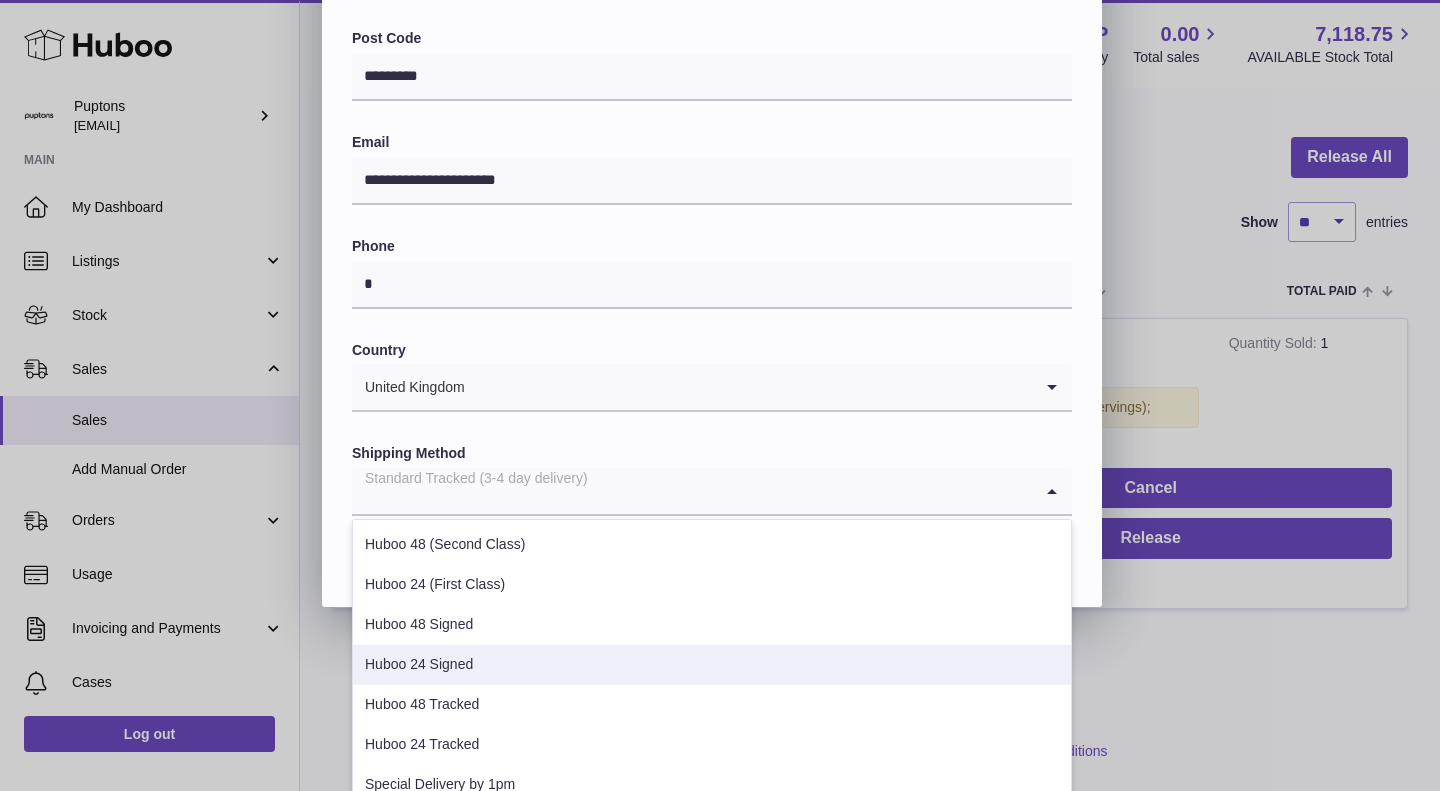 scroll, scrollTop: 701, scrollLeft: 0, axis: vertical 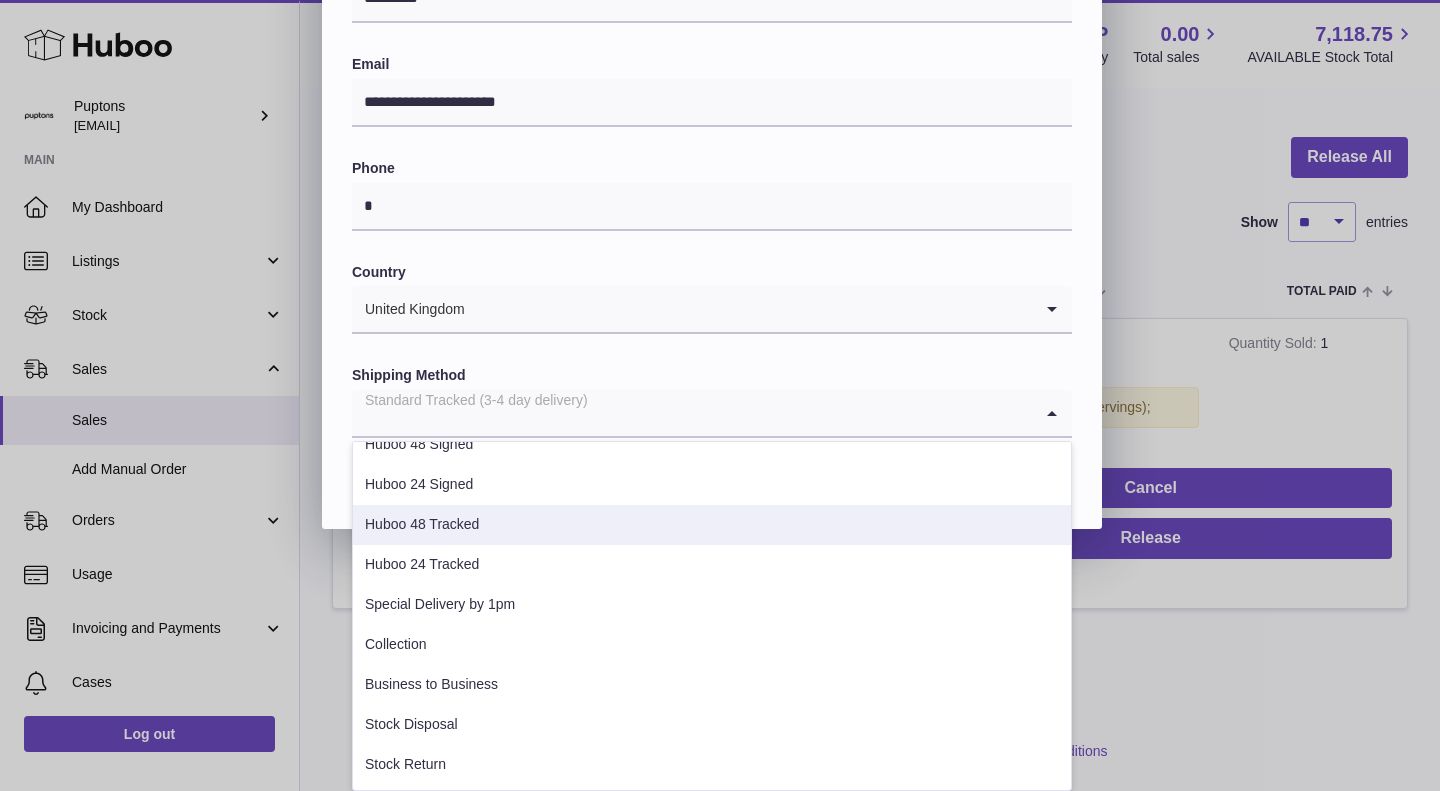 click on "Huboo 48 Tracked" at bounding box center (712, 525) 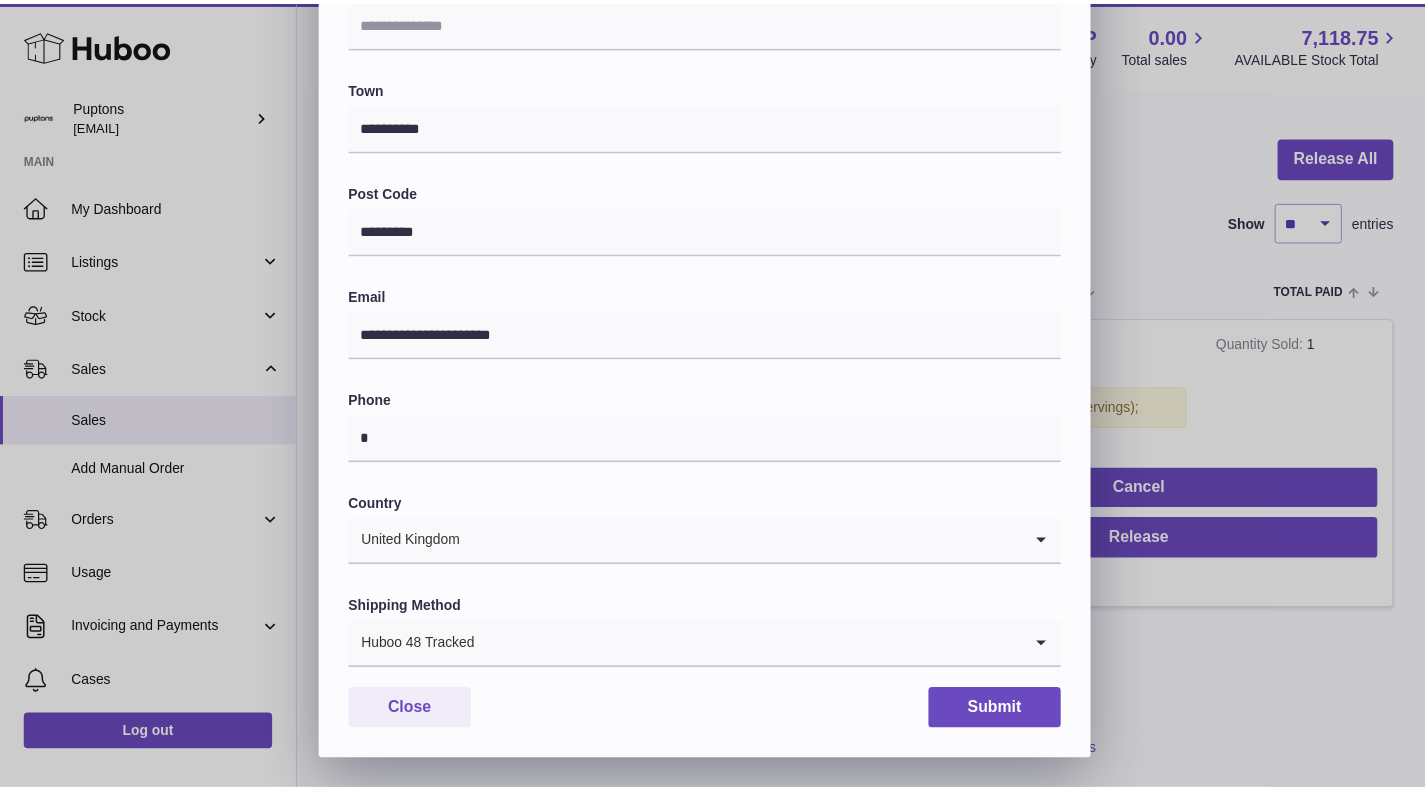 scroll, scrollTop: 469, scrollLeft: 0, axis: vertical 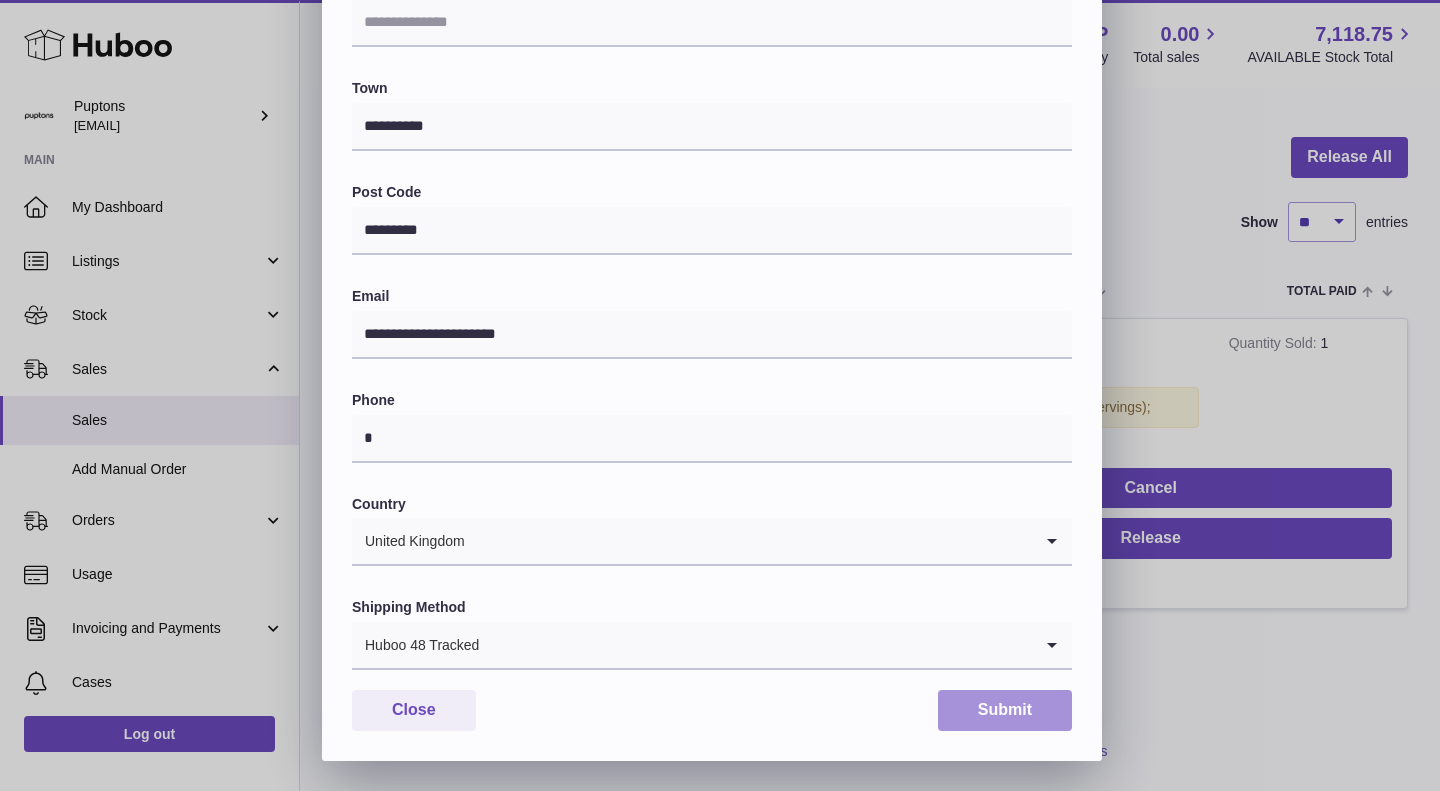 click on "Submit" at bounding box center [1005, 710] 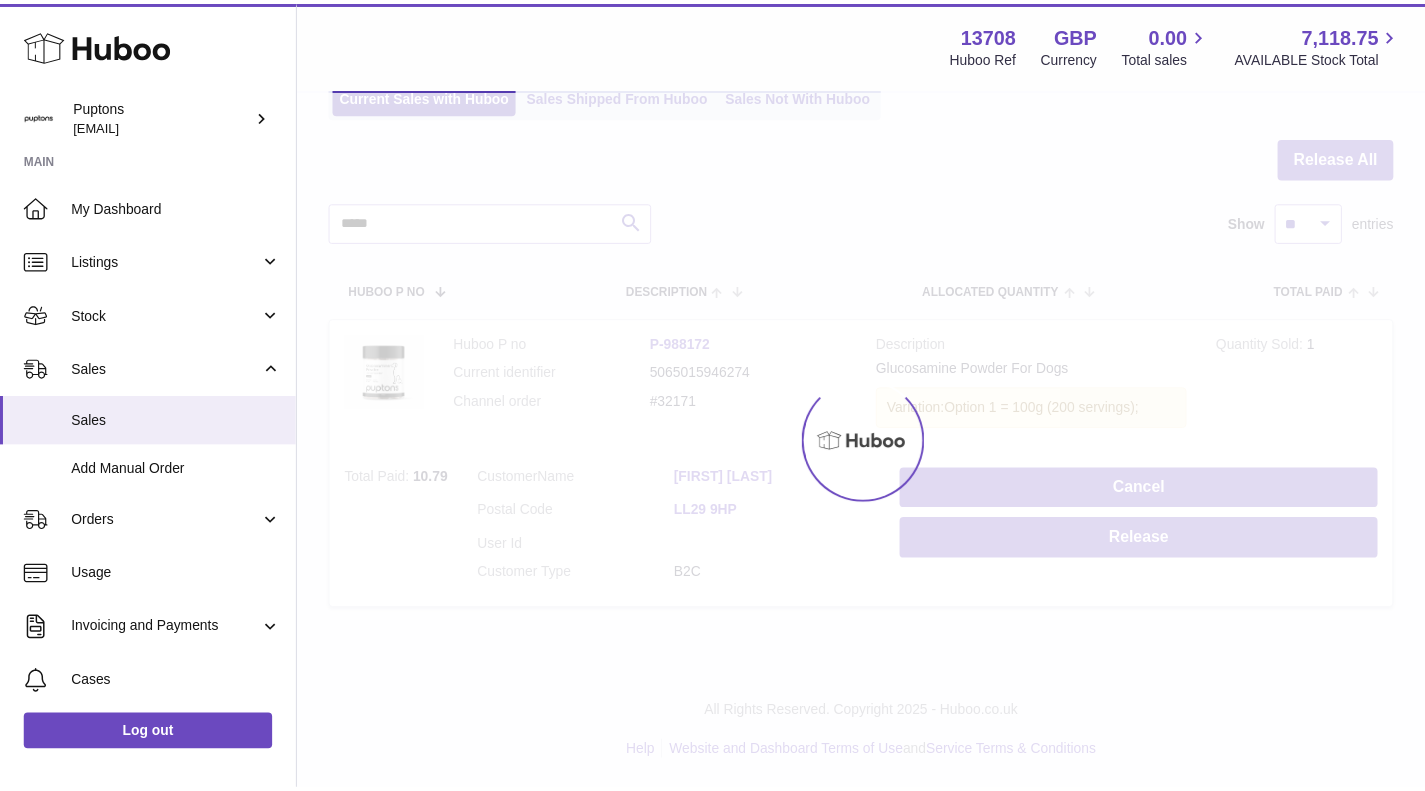 scroll, scrollTop: 0, scrollLeft: 0, axis: both 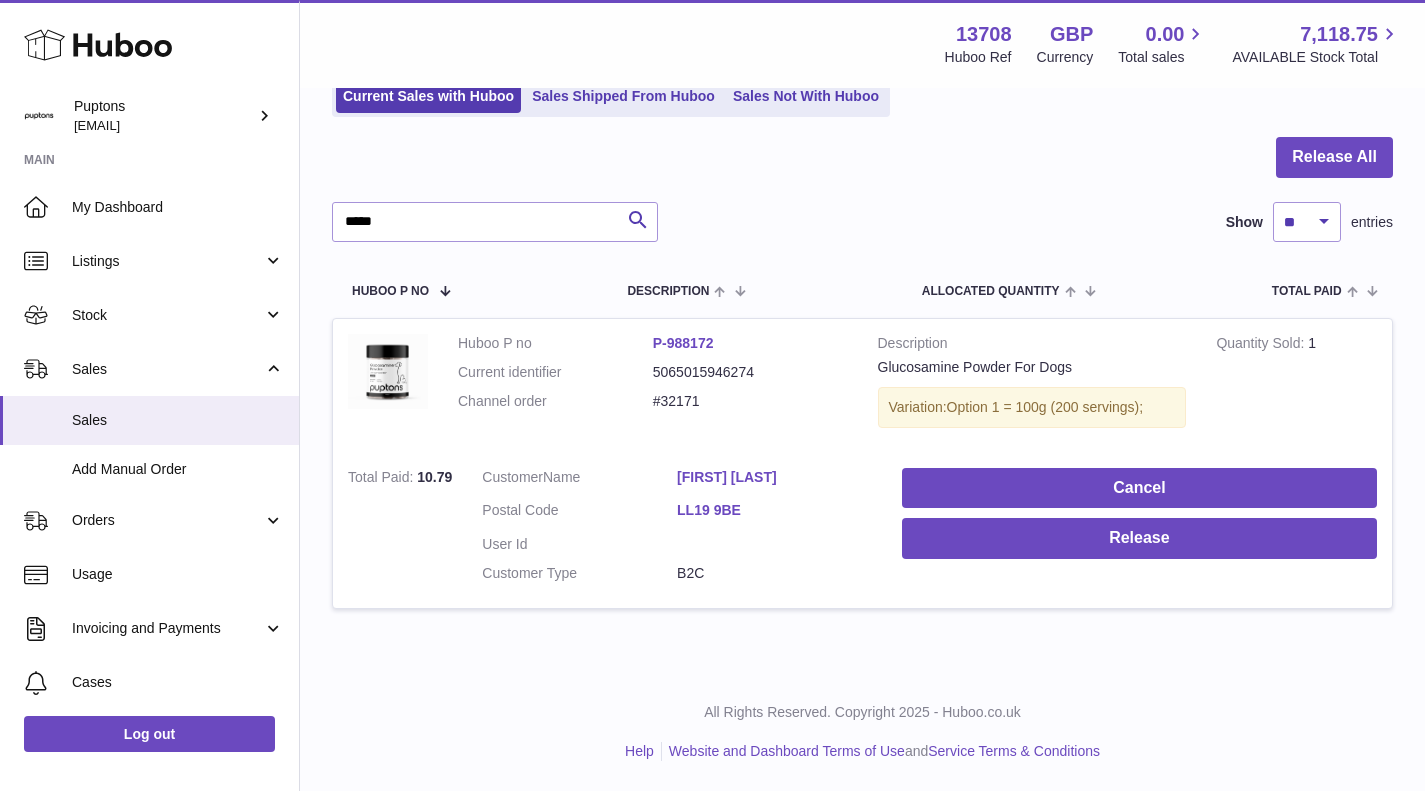 click on "Sales Not With Huboo" at bounding box center (806, 96) 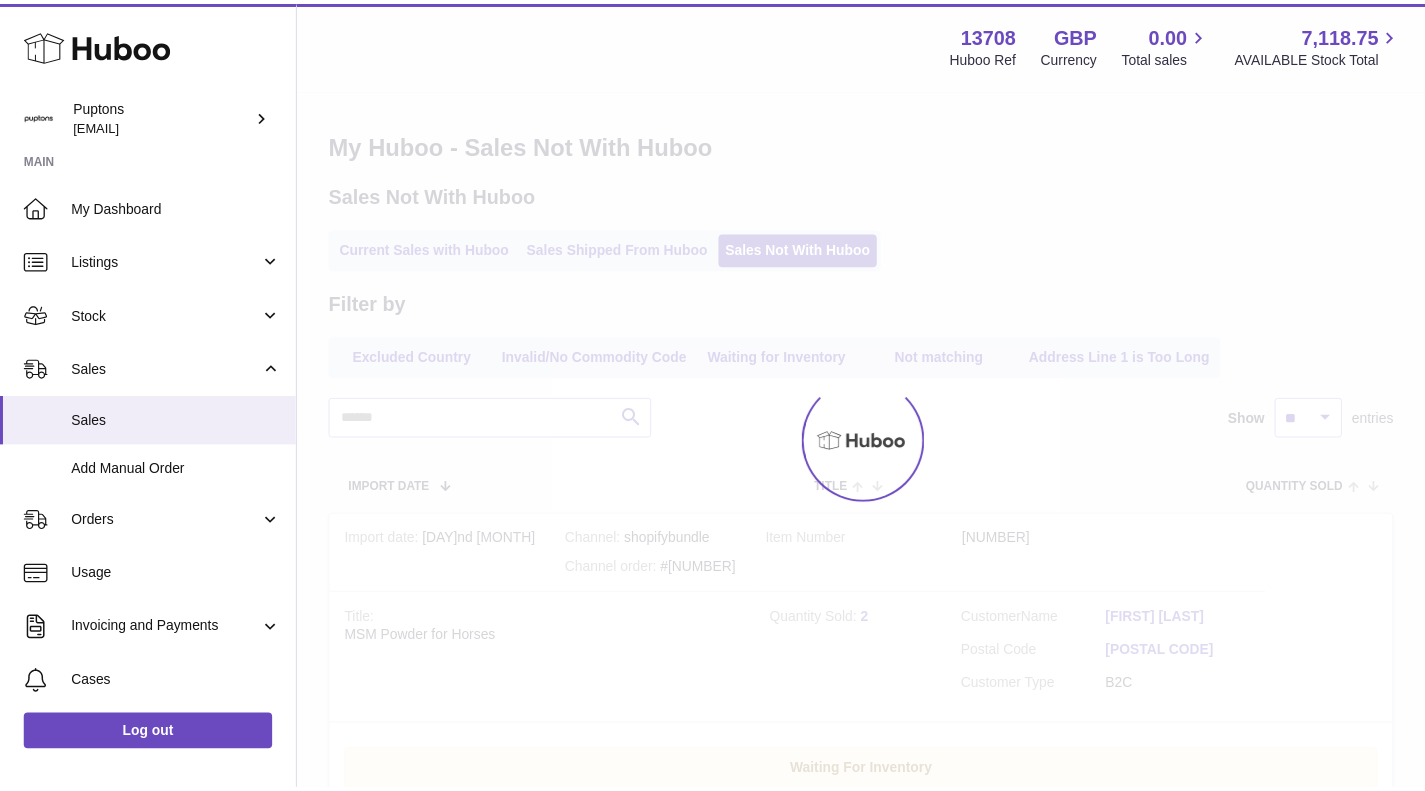 scroll, scrollTop: 0, scrollLeft: 0, axis: both 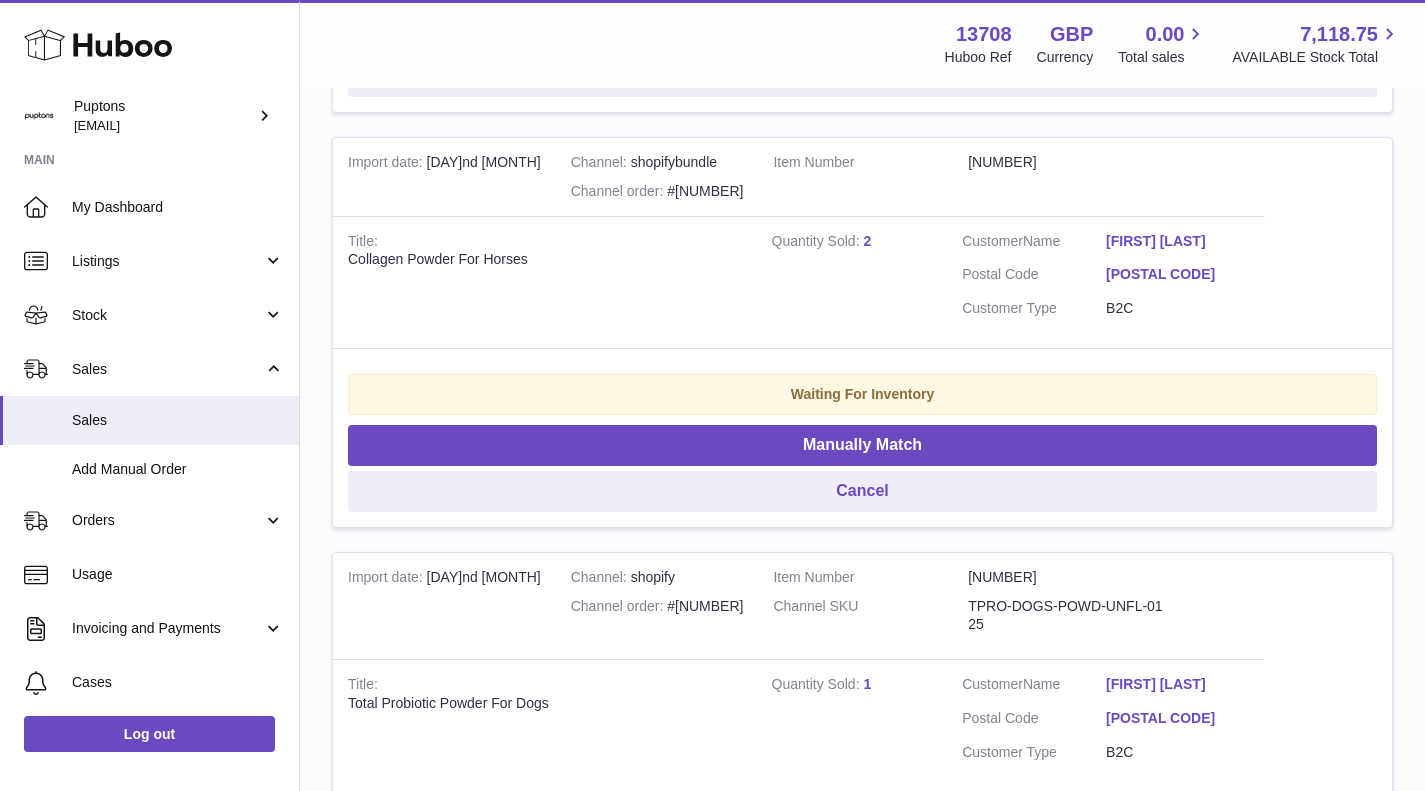 click on "Channel order #32168" at bounding box center [657, 191] 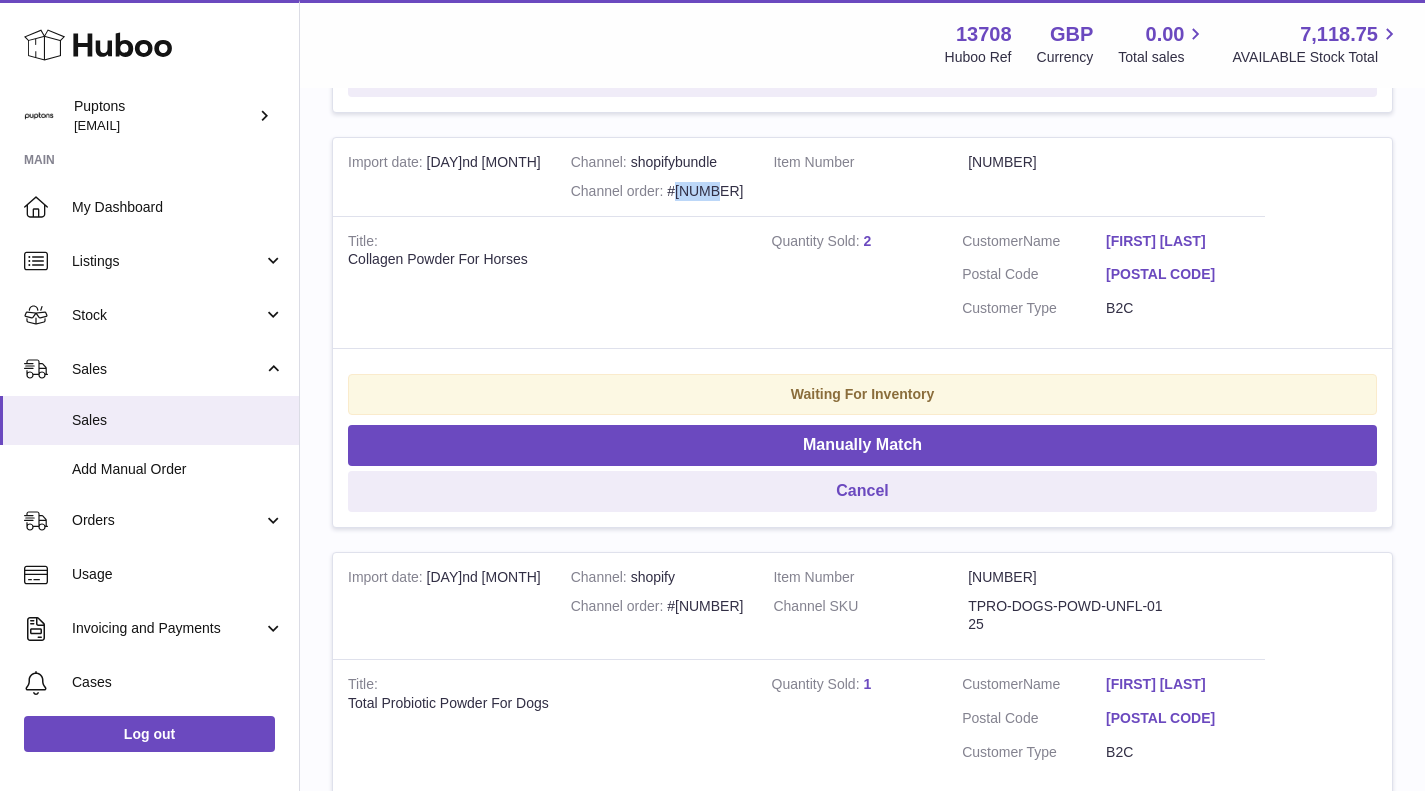 click on "Channel order #32168" at bounding box center [657, 191] 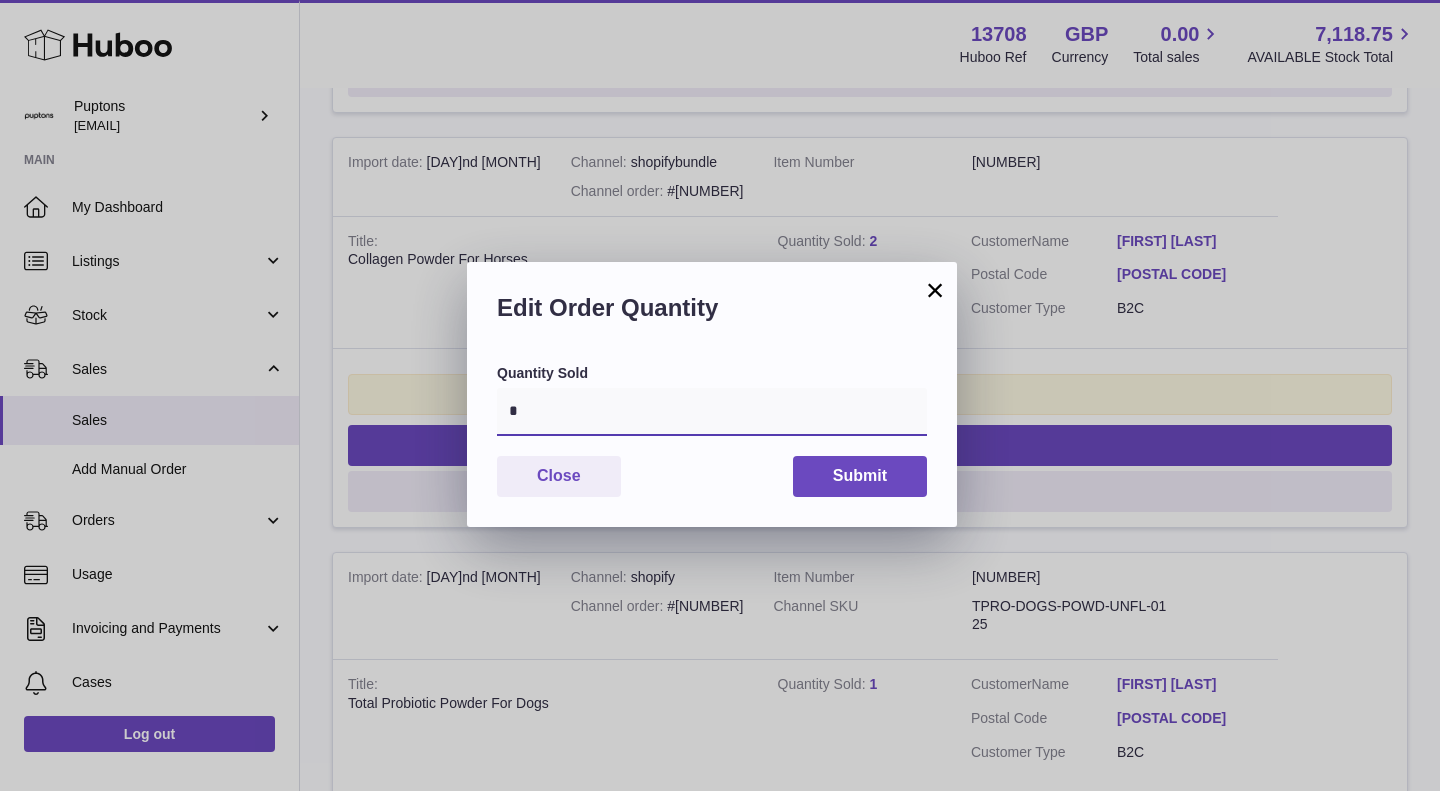 drag, startPoint x: 676, startPoint y: 405, endPoint x: 488, endPoint y: 414, distance: 188.2153 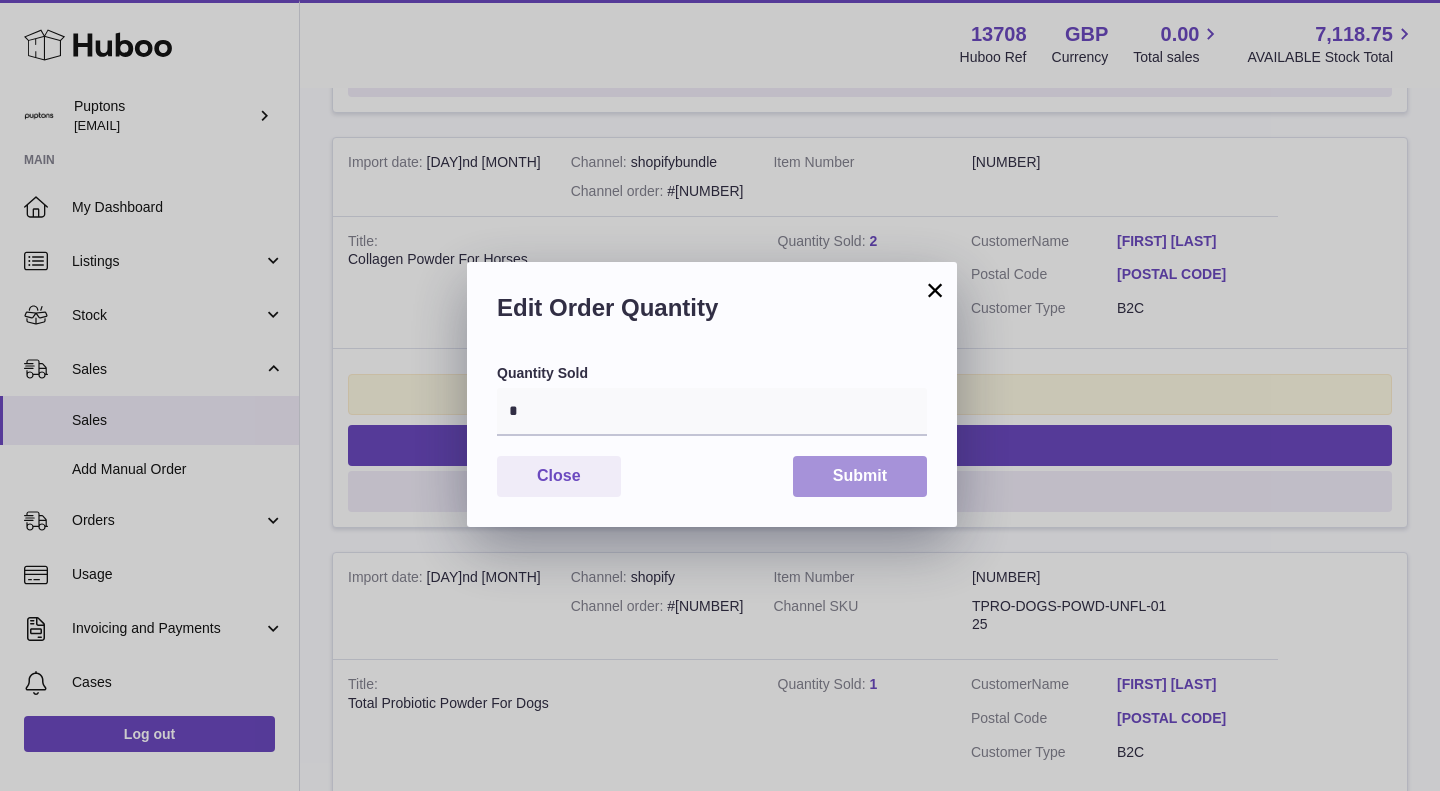 click on "Submit" at bounding box center [860, 476] 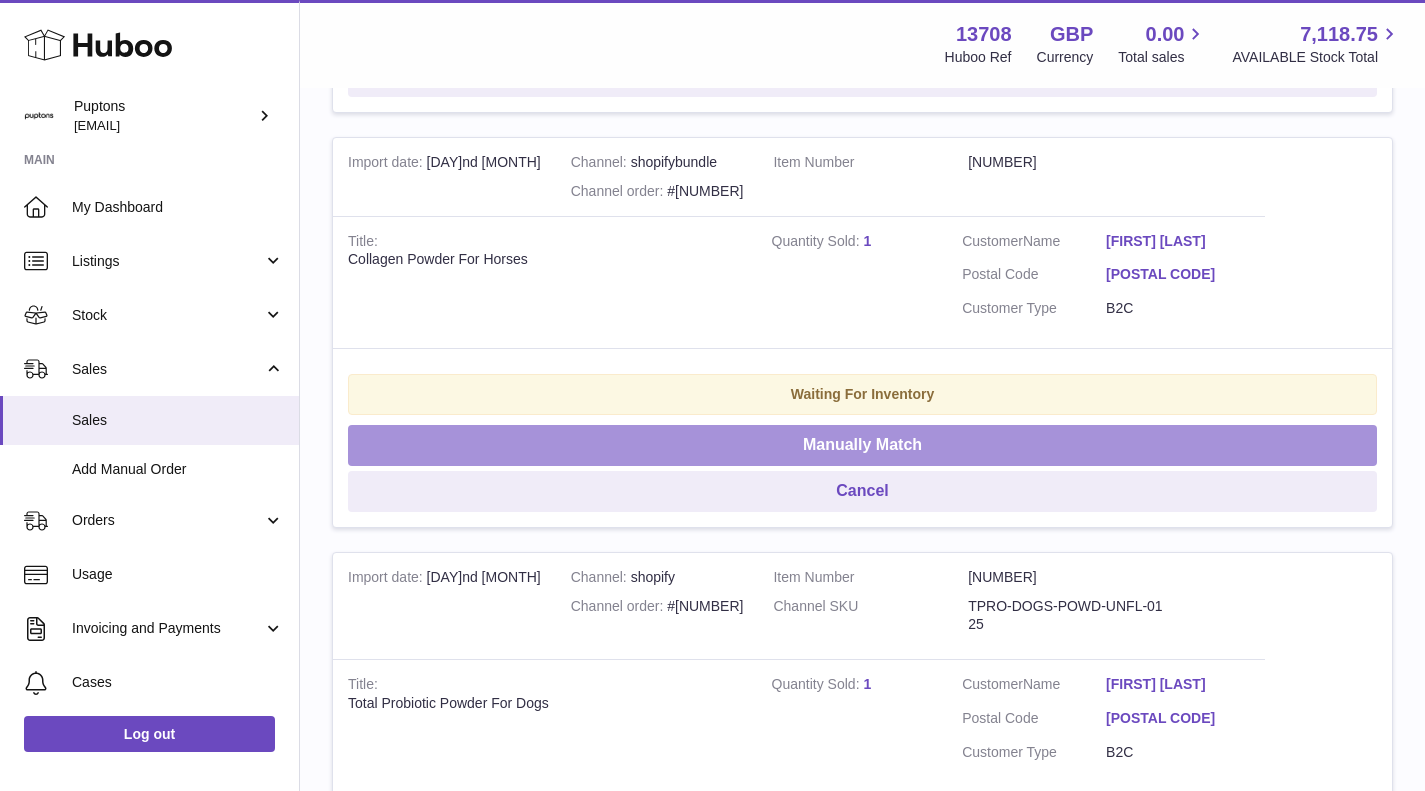click on "Manually Match" at bounding box center [862, 445] 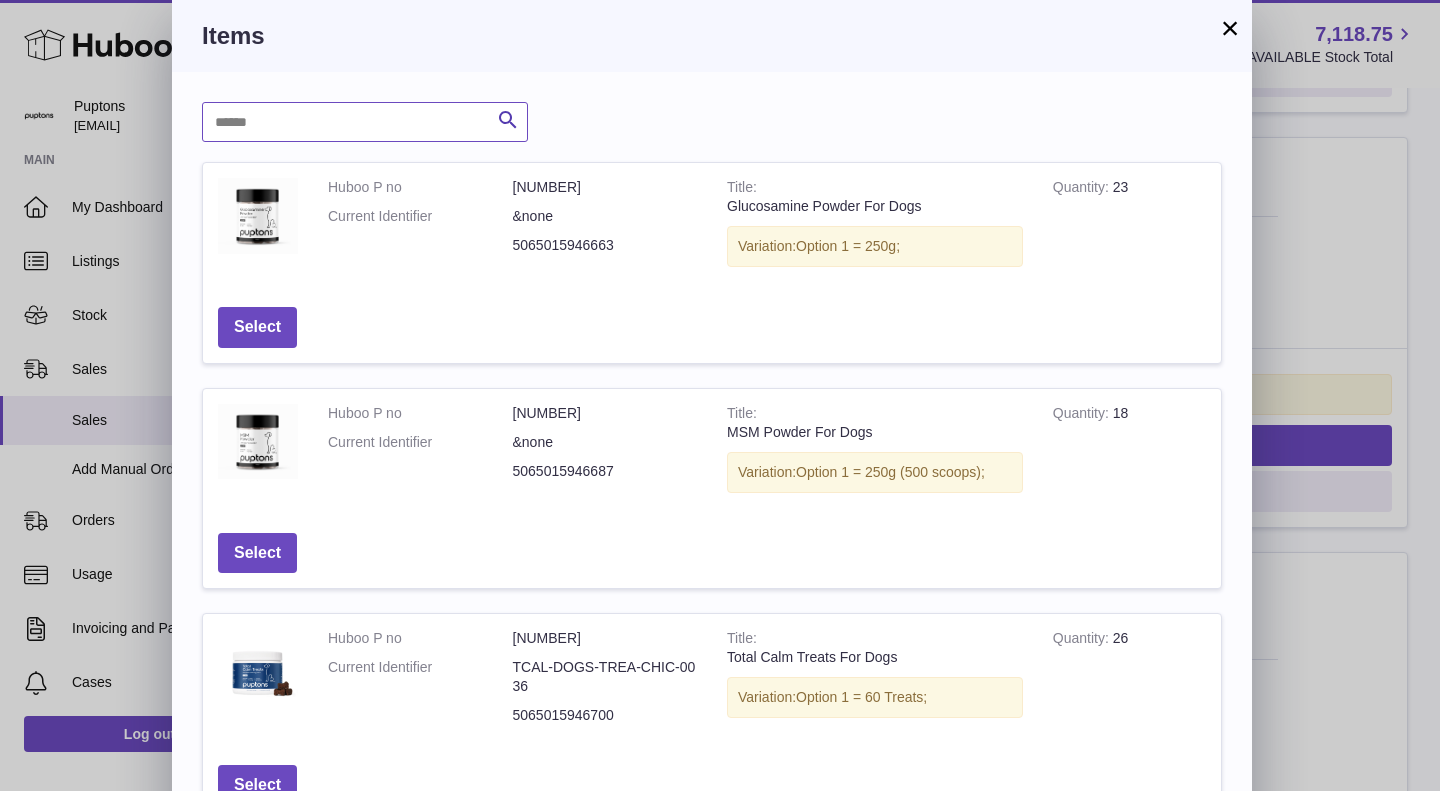 click at bounding box center [365, 122] 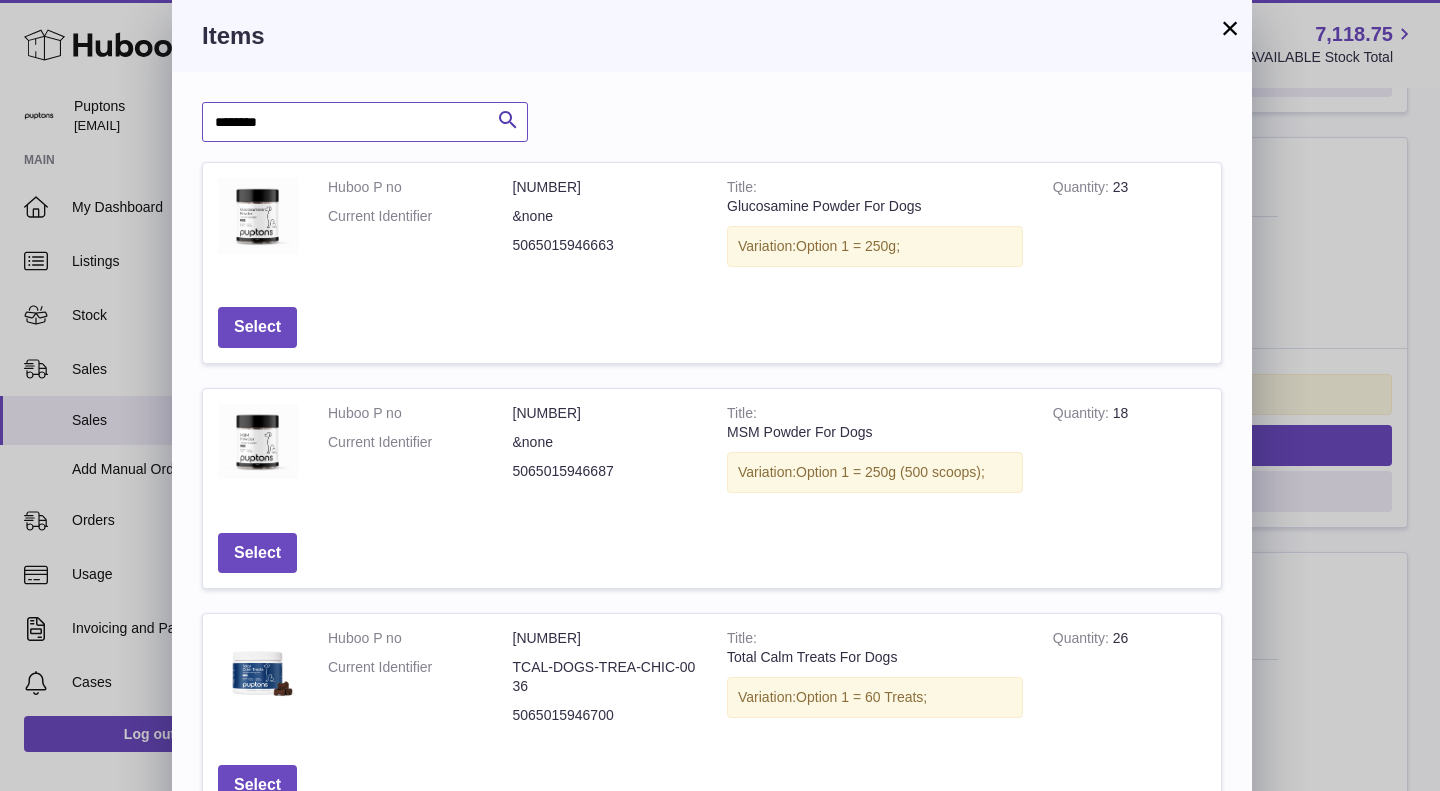 type on "********" 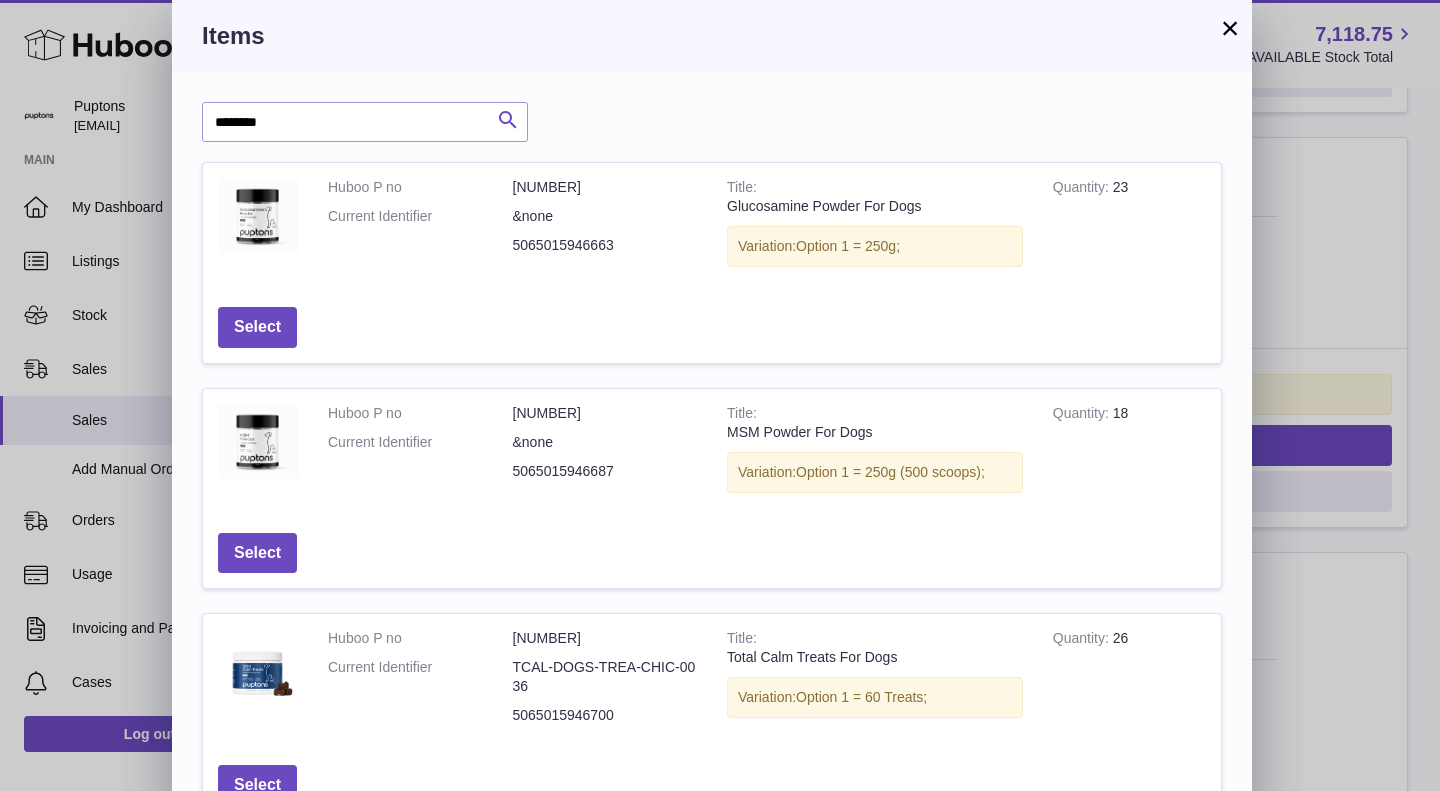 click on "Search" at bounding box center (508, 122) 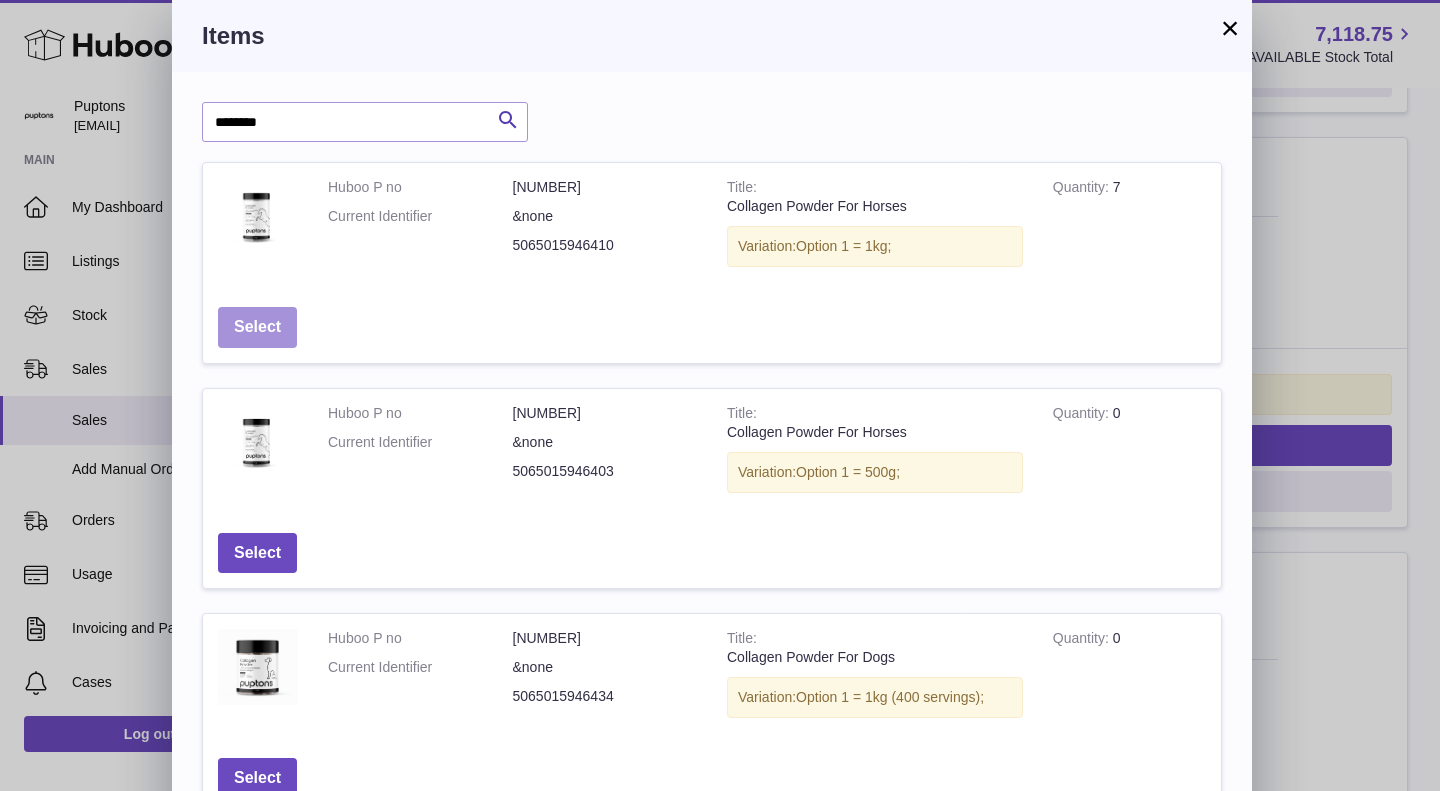 click on "Select" at bounding box center (257, 327) 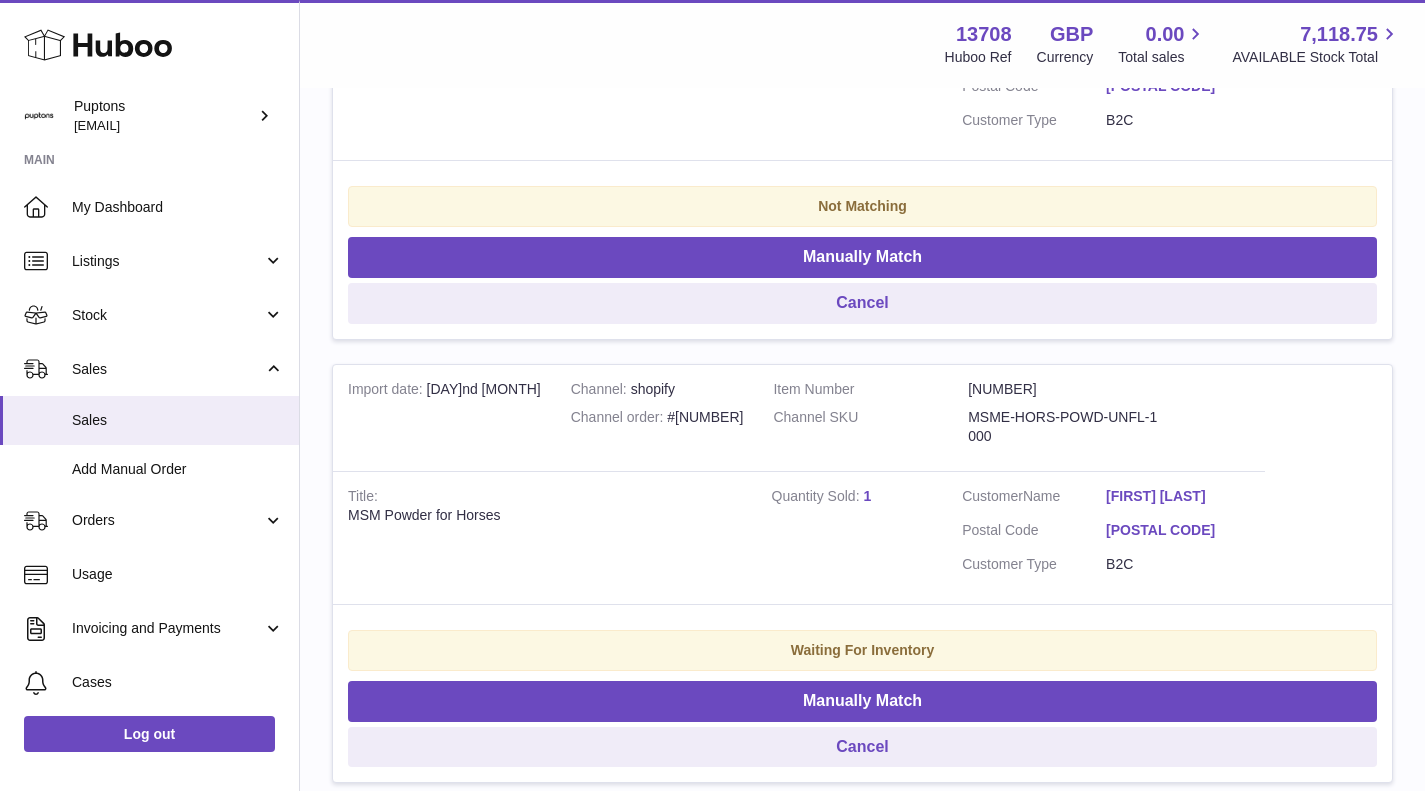 scroll, scrollTop: 1009, scrollLeft: 0, axis: vertical 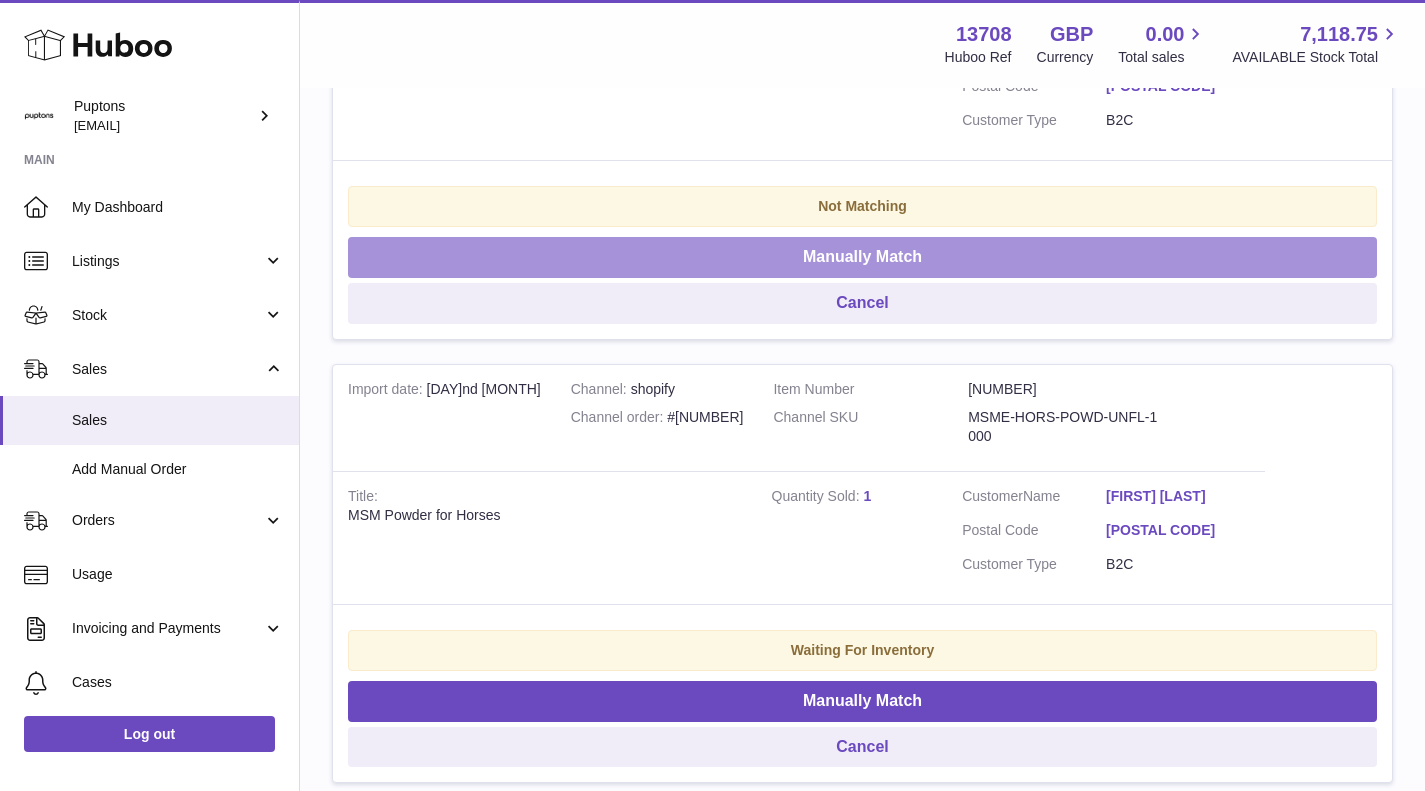 click on "Manually Match" at bounding box center [862, 257] 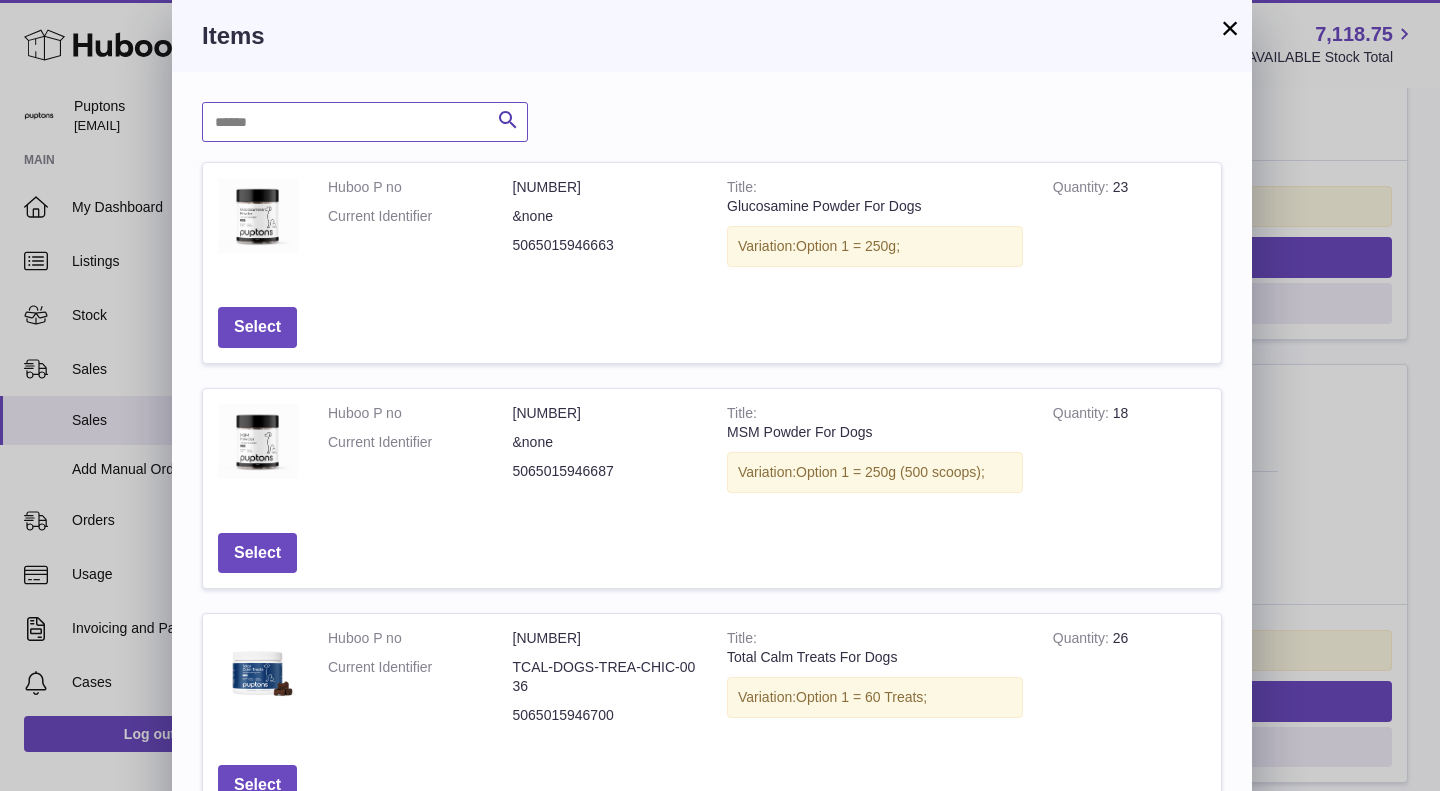click at bounding box center (365, 122) 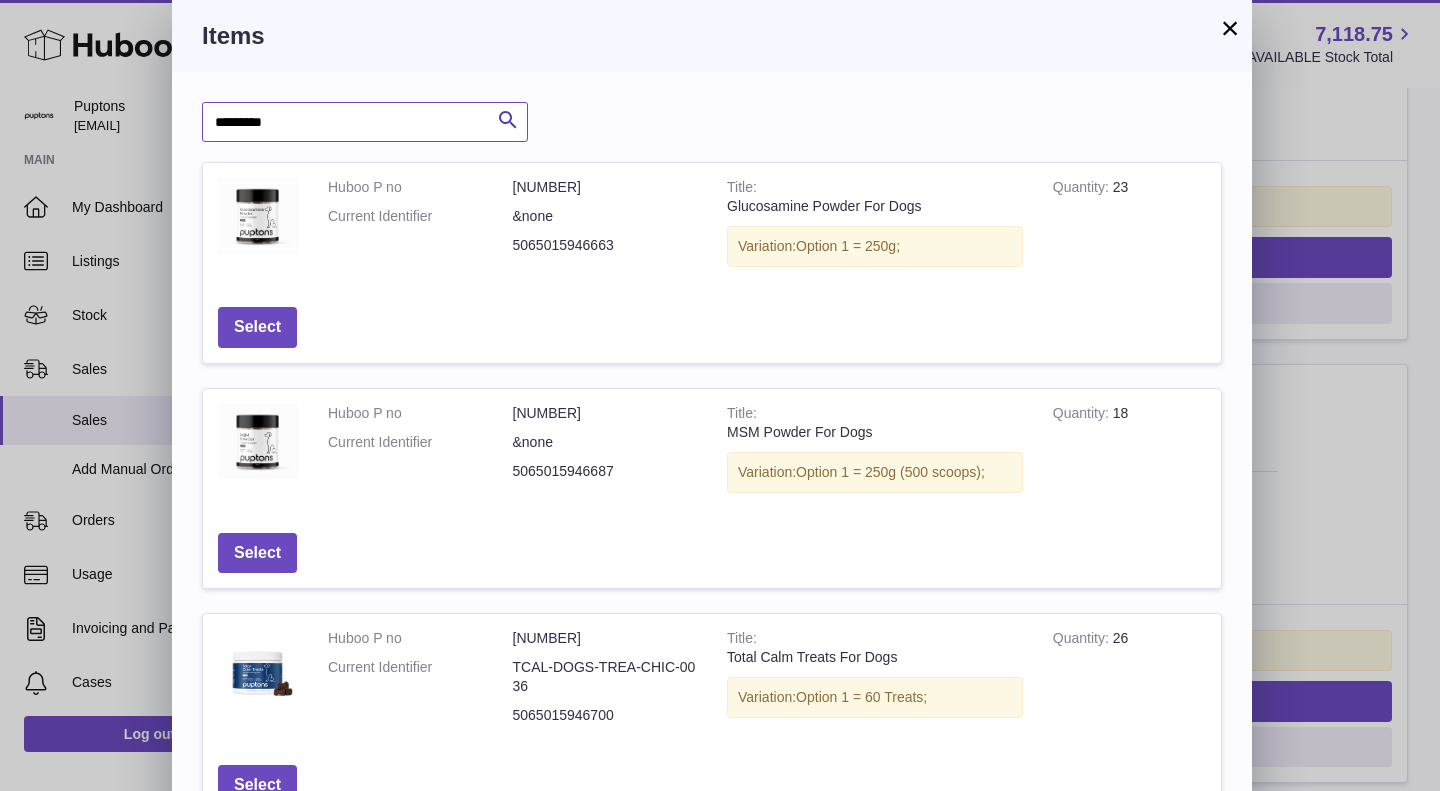 type on "*********" 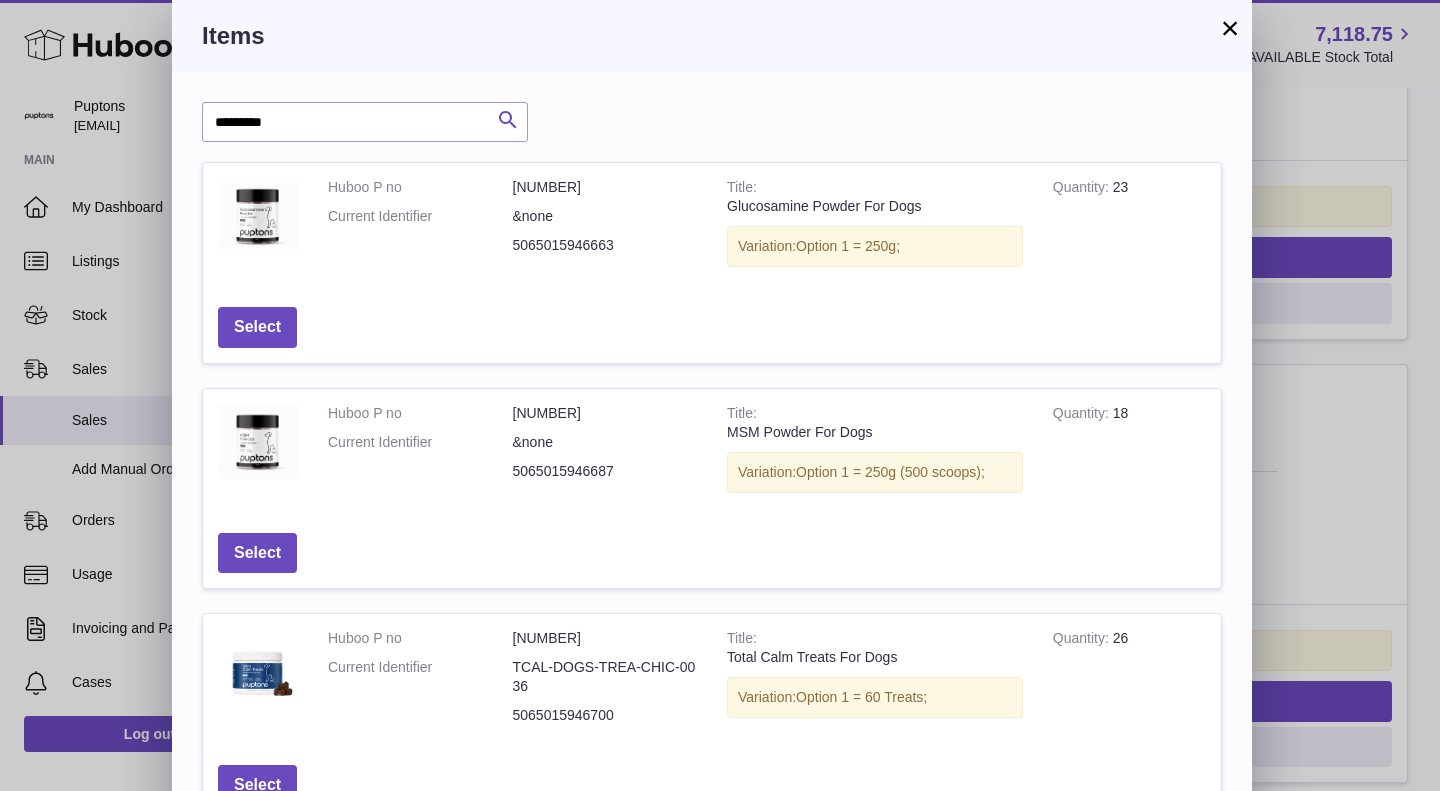 click at bounding box center [508, 120] 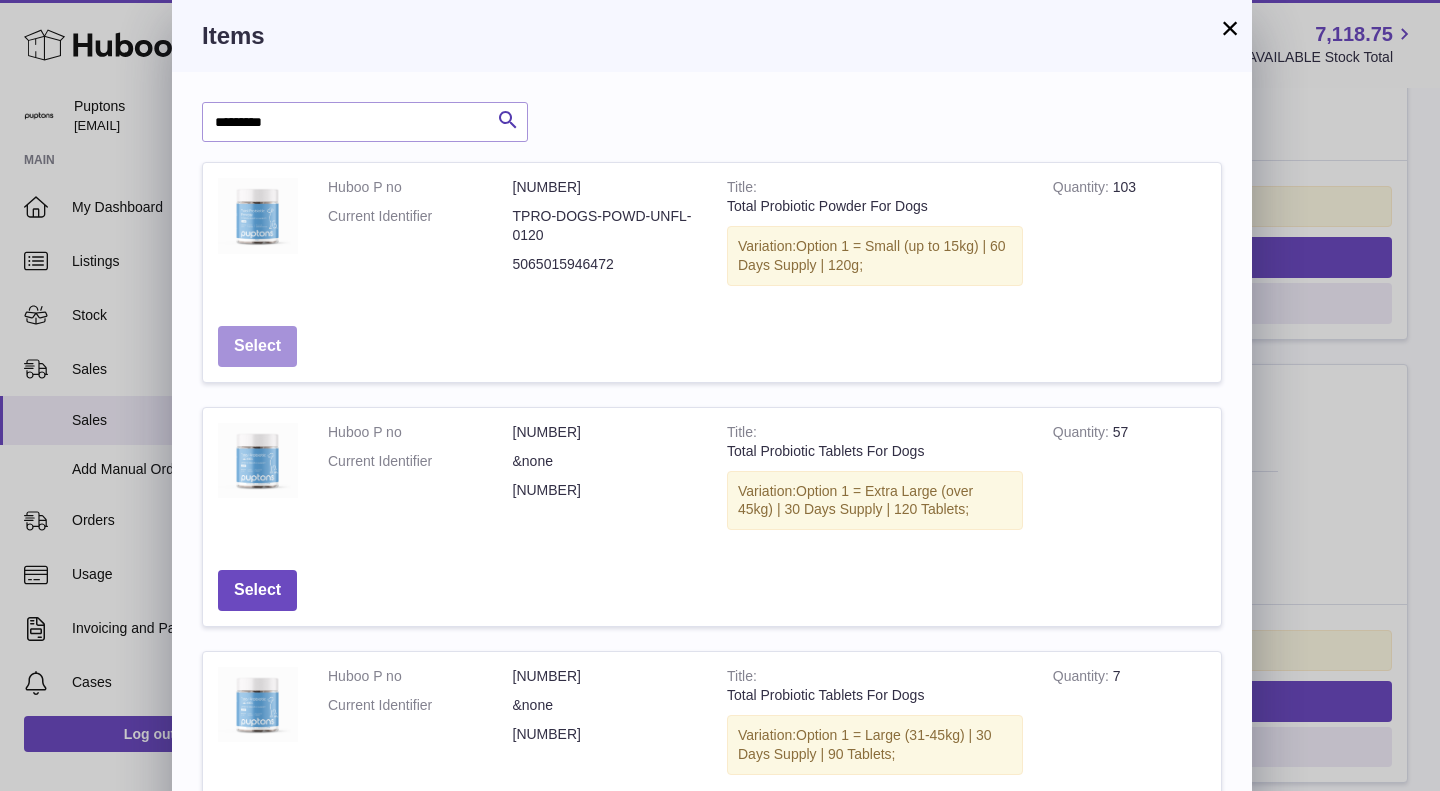 click on "Select" at bounding box center (257, 346) 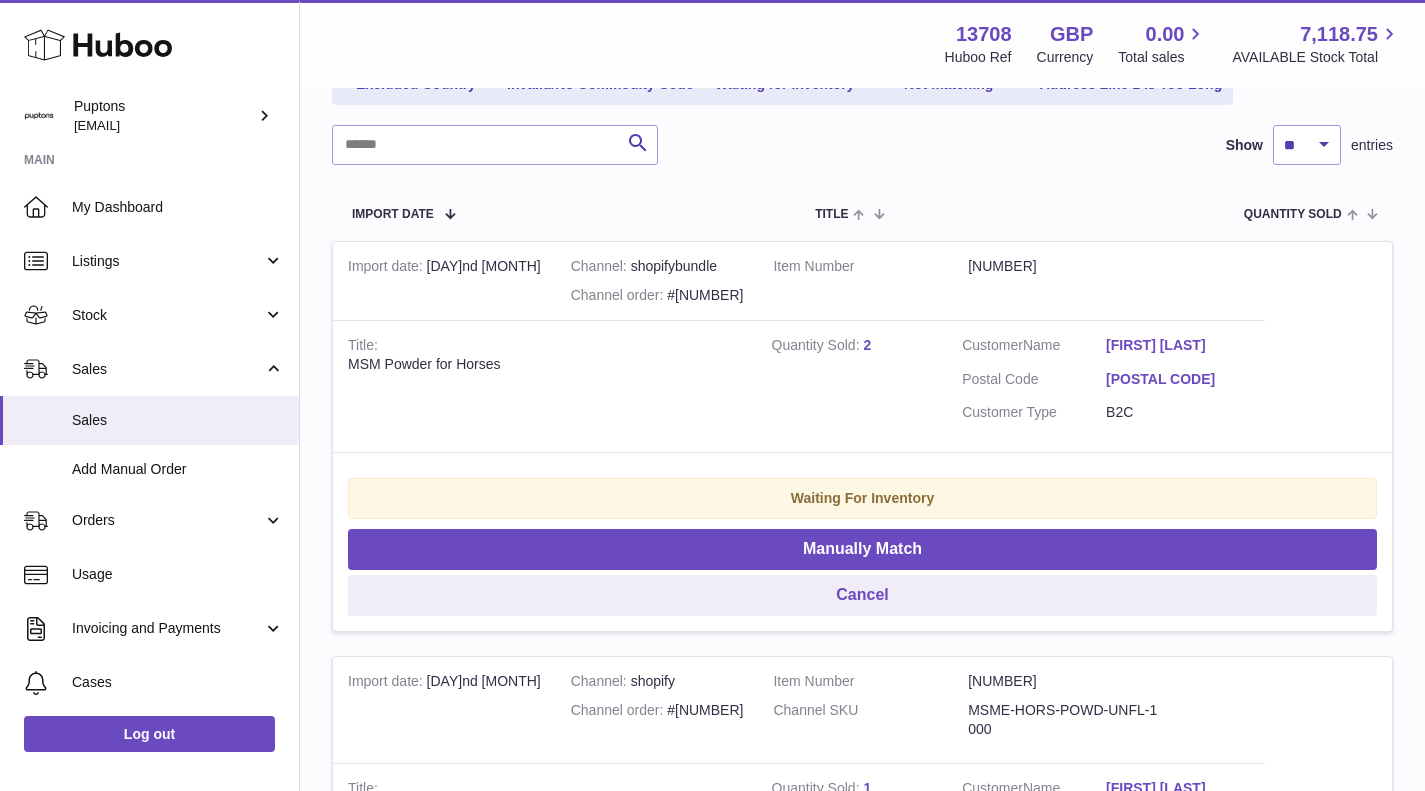 scroll, scrollTop: 0, scrollLeft: 0, axis: both 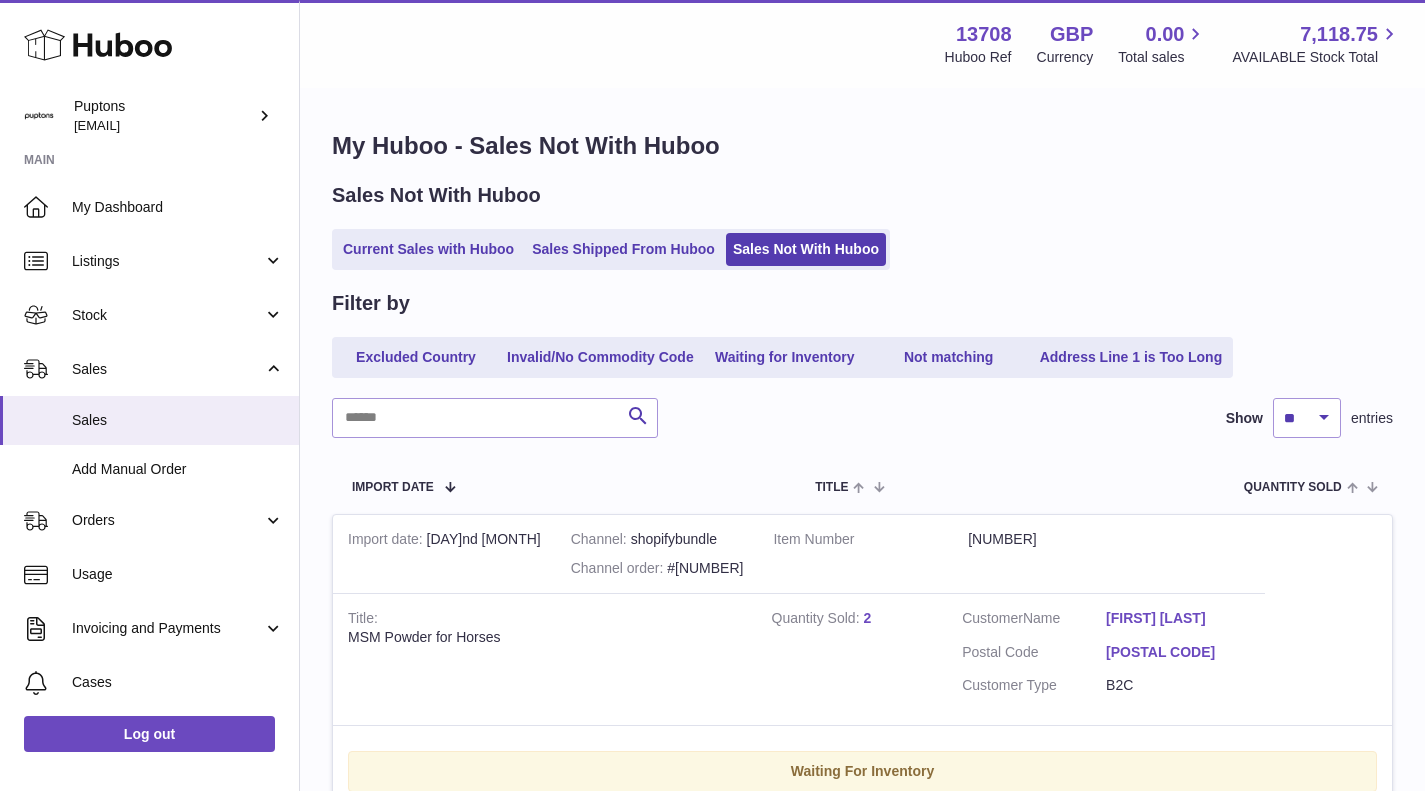 click on "Current Sales with Huboo" at bounding box center (428, 249) 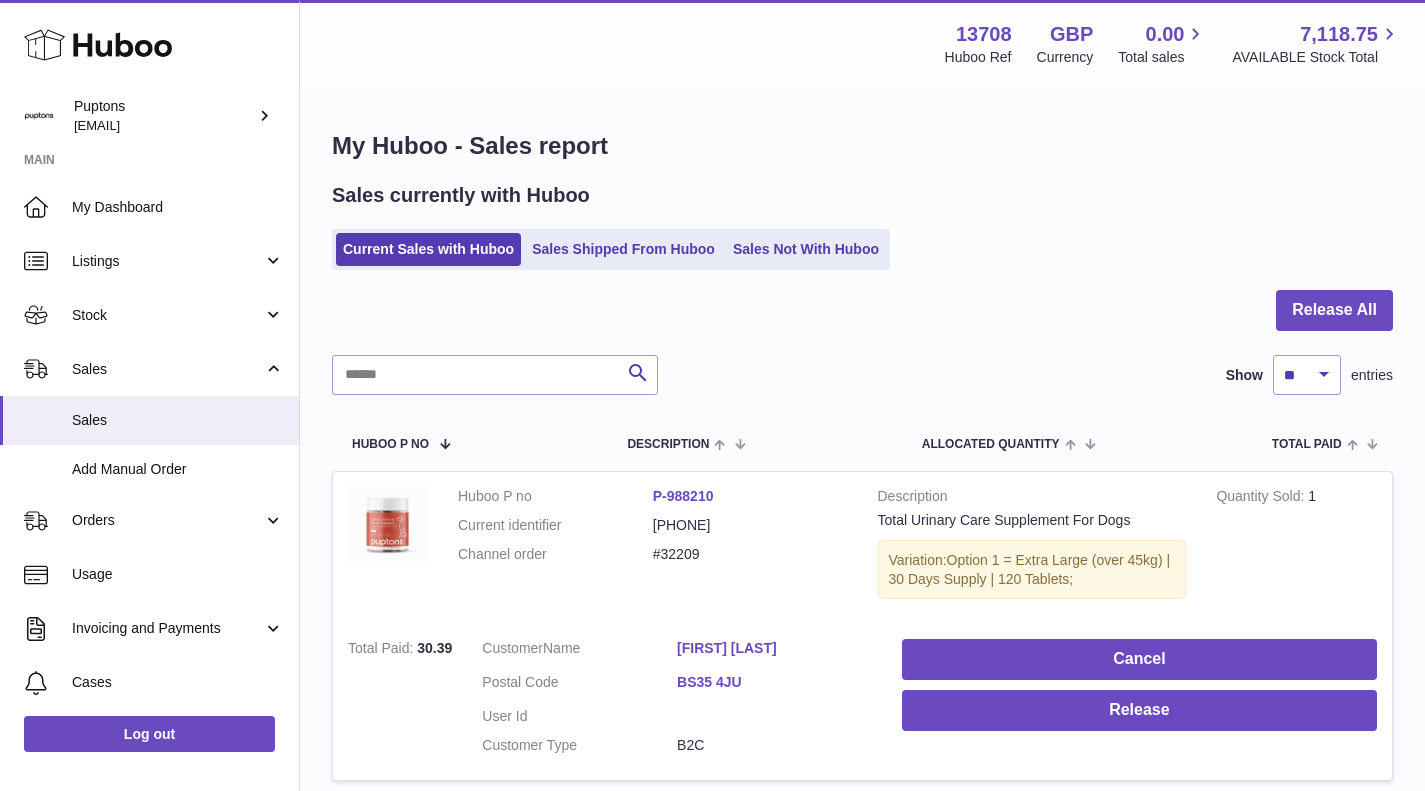 scroll, scrollTop: 0, scrollLeft: 0, axis: both 